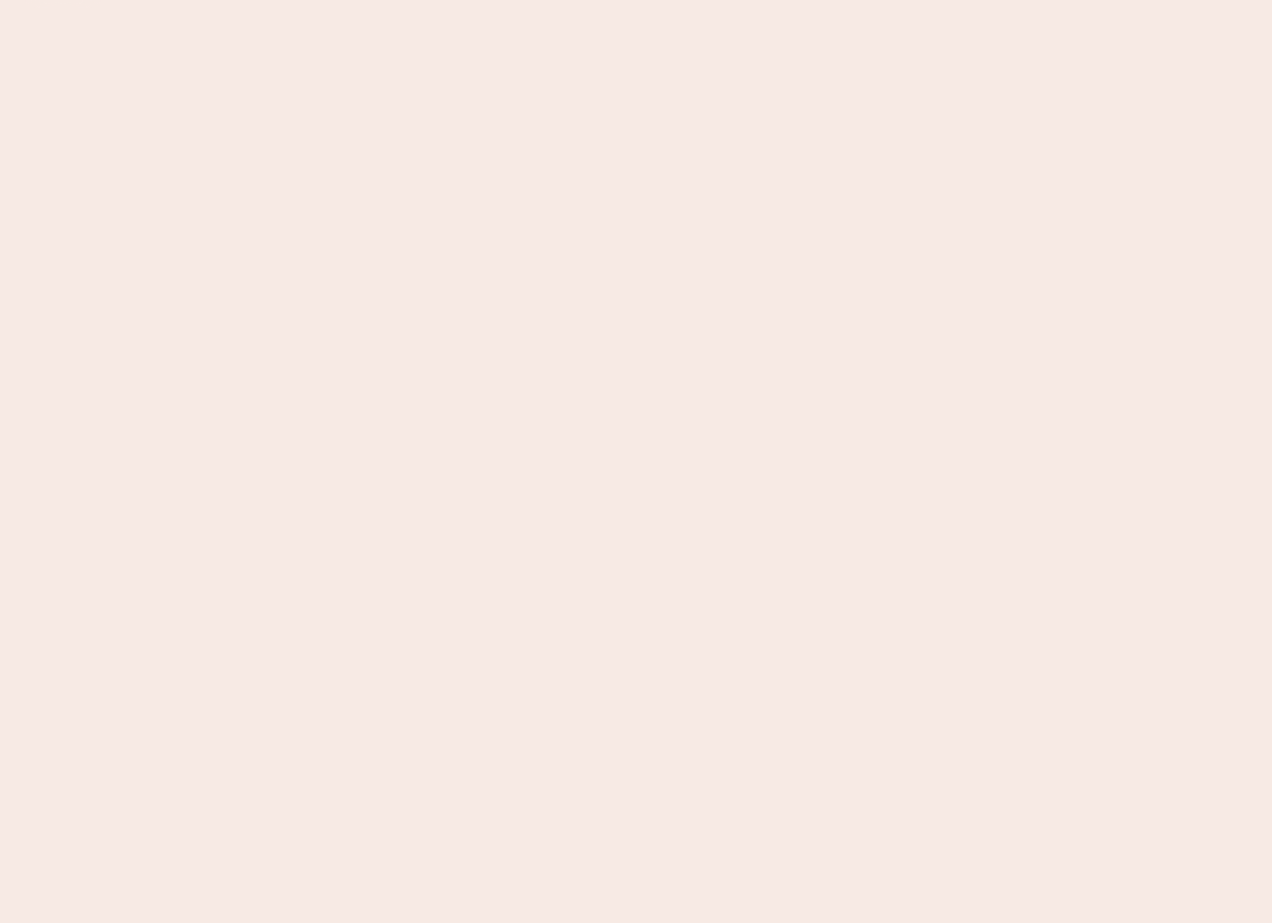 scroll, scrollTop: 0, scrollLeft: 0, axis: both 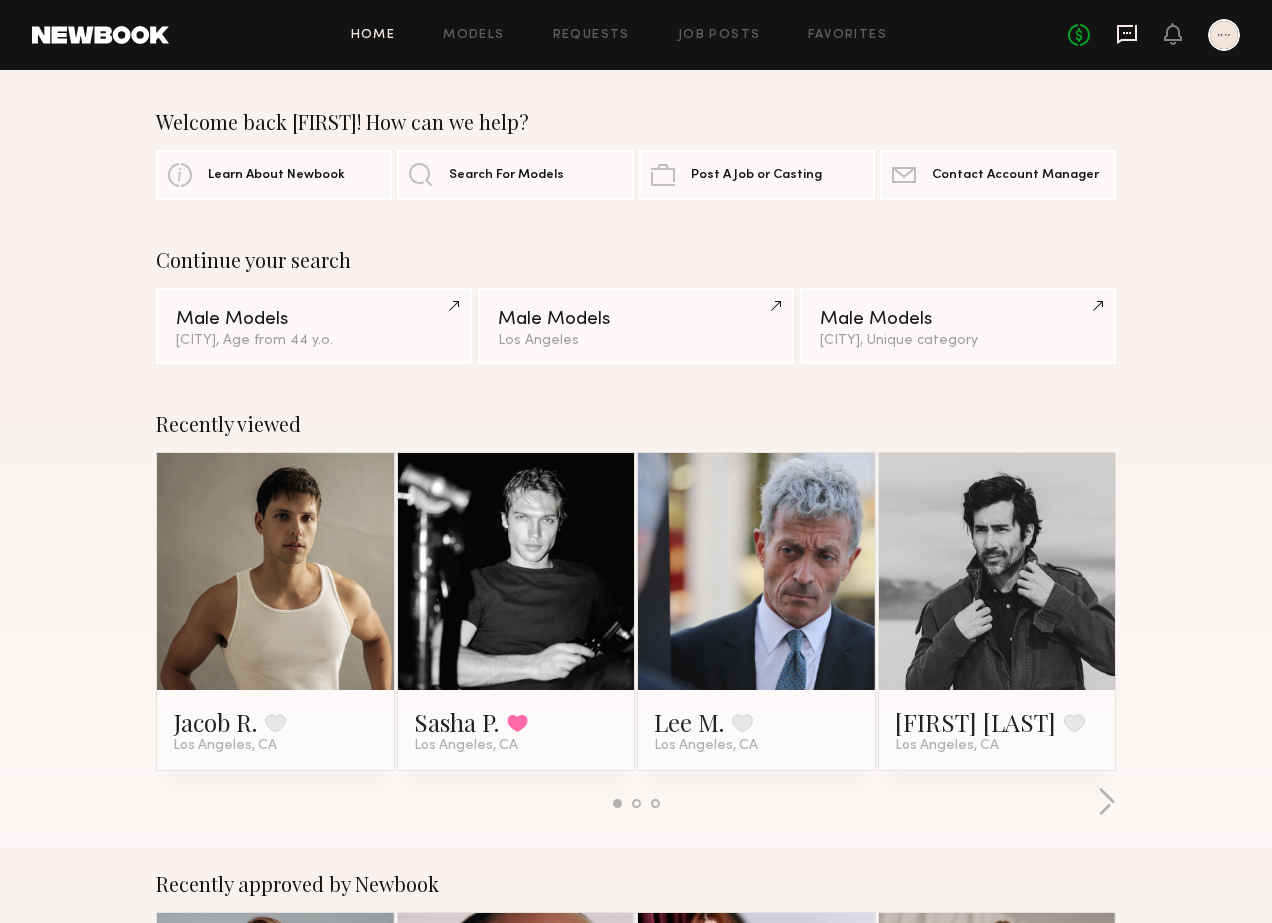 click 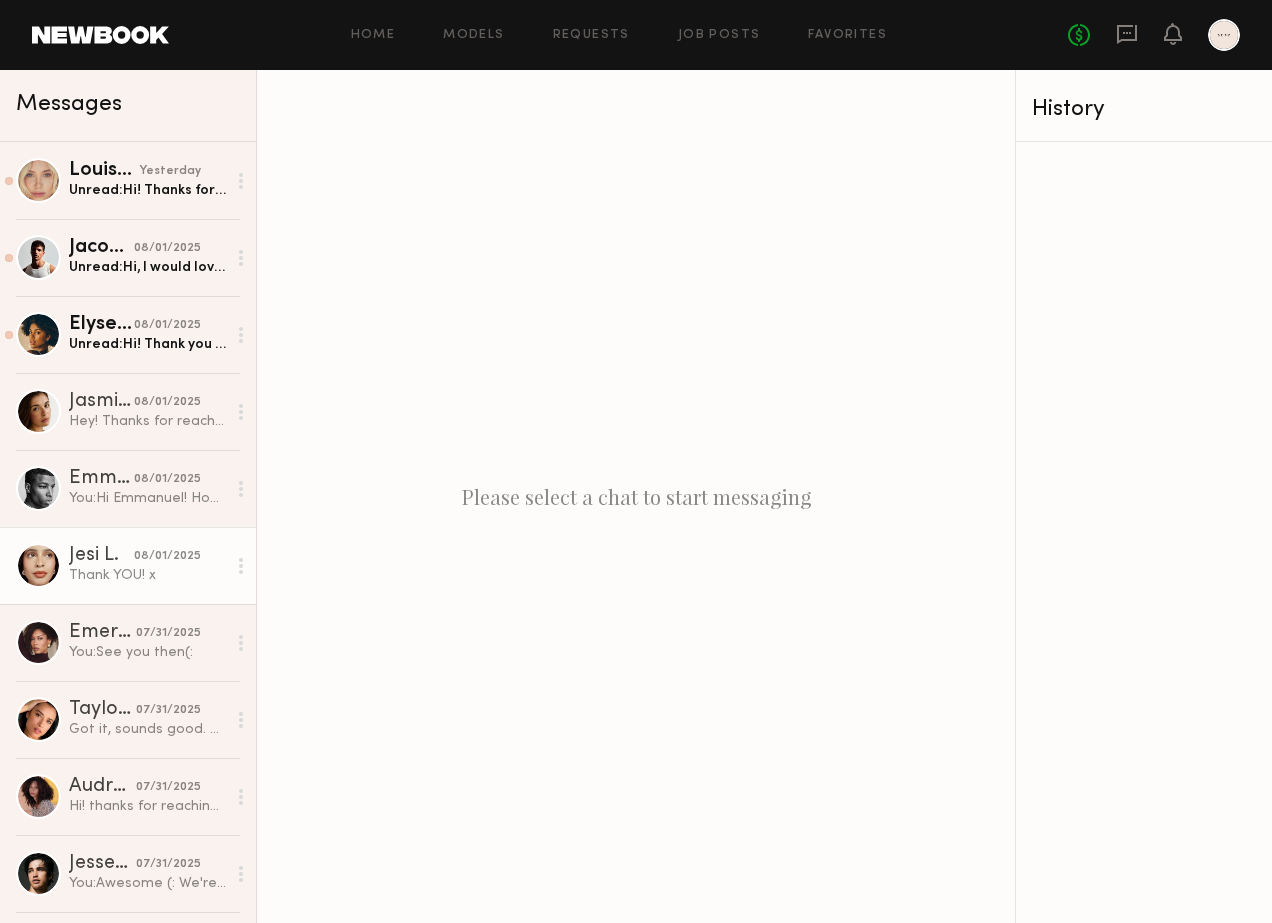 click on "Thank YOU! x" 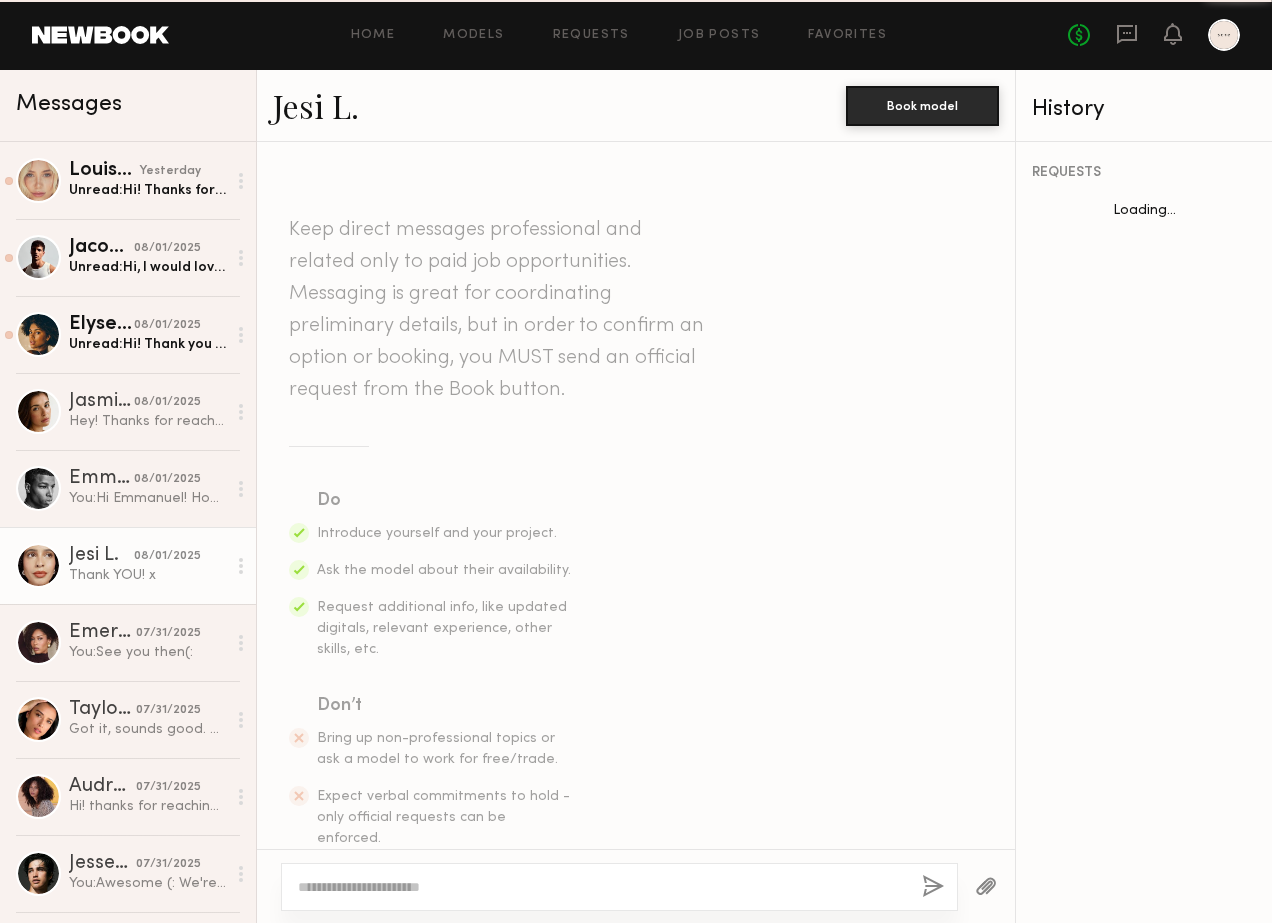 scroll, scrollTop: 1713, scrollLeft: 0, axis: vertical 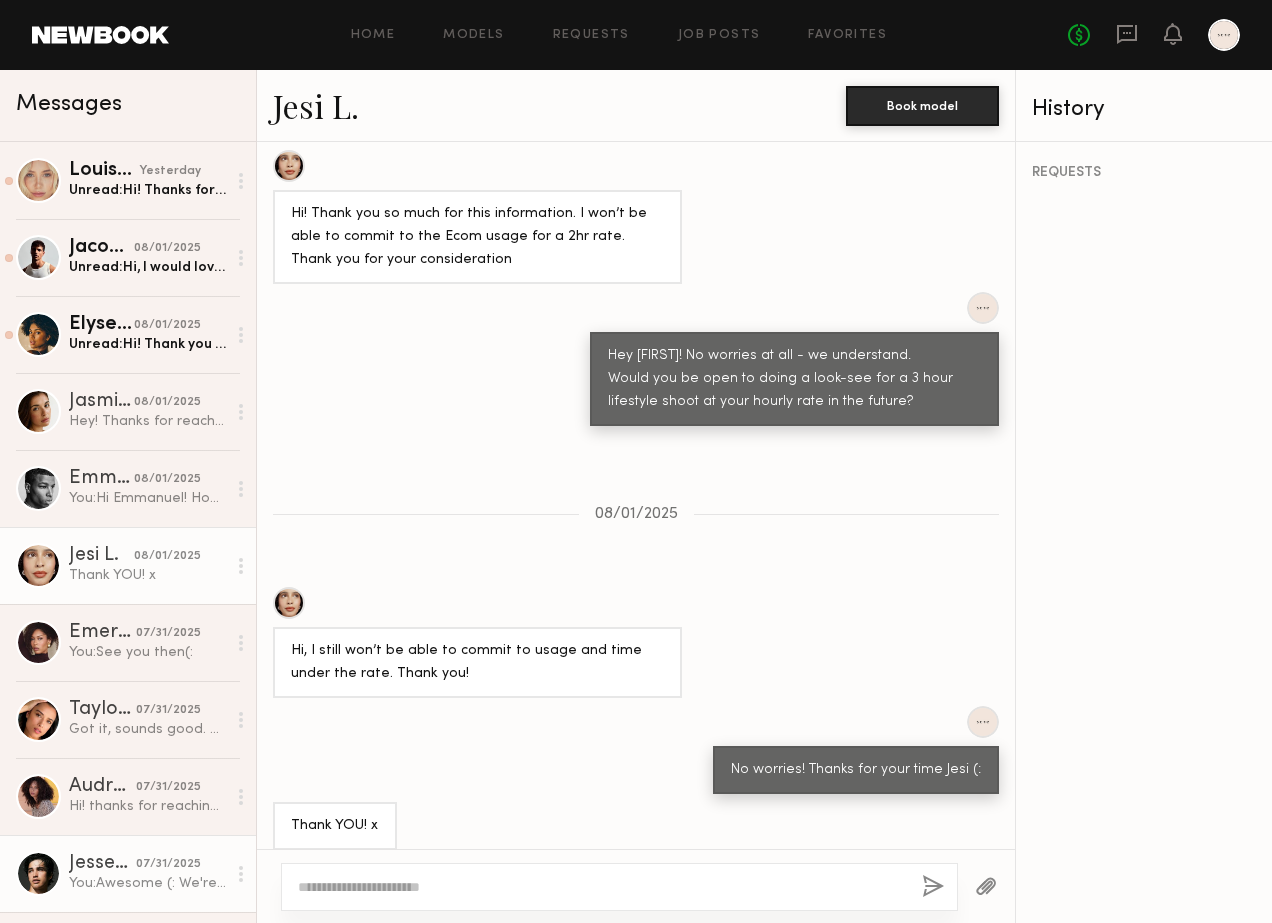 click on "You:  Awesome (:
We're located at
[NUMBER] [STREET] [CITY], [STATE] [POSTAL_CODE]" 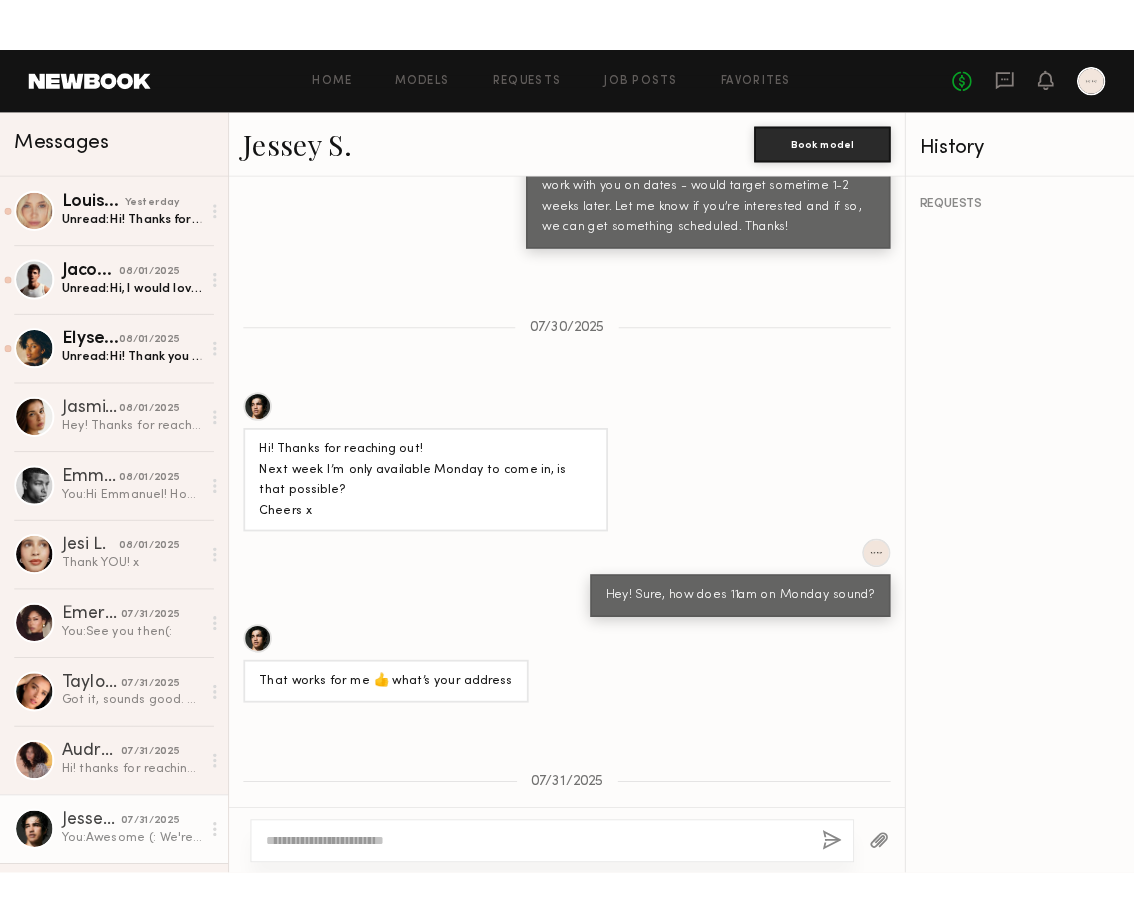 scroll, scrollTop: 960, scrollLeft: 0, axis: vertical 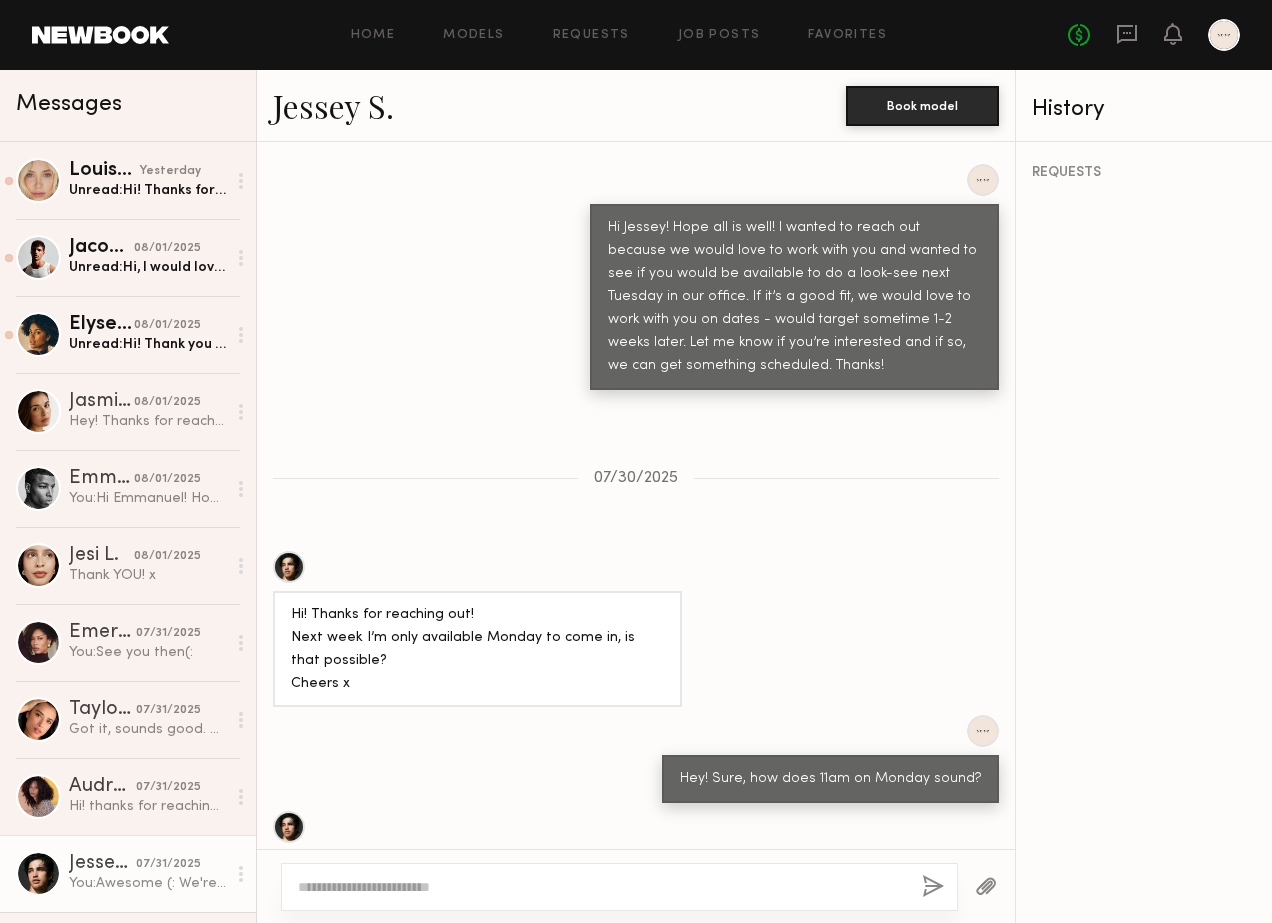 click 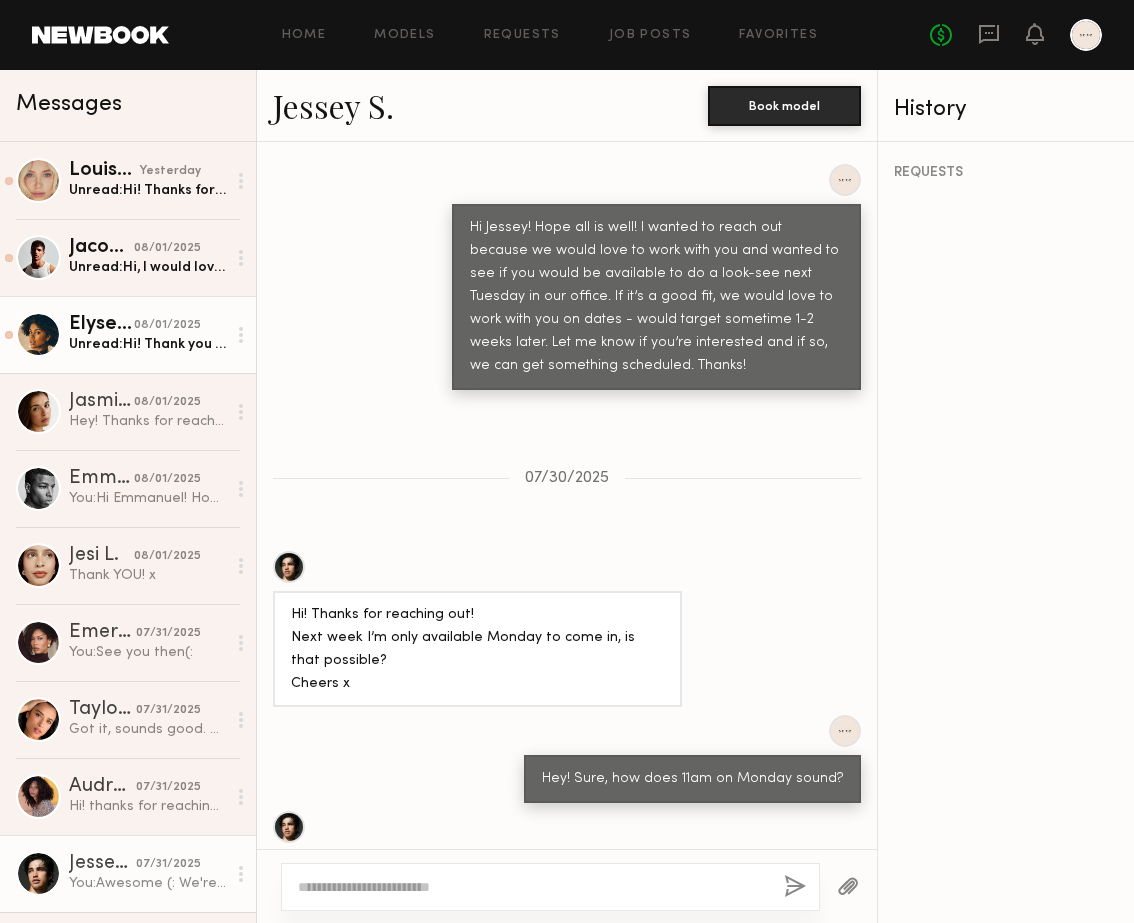 click on "Elysee D." 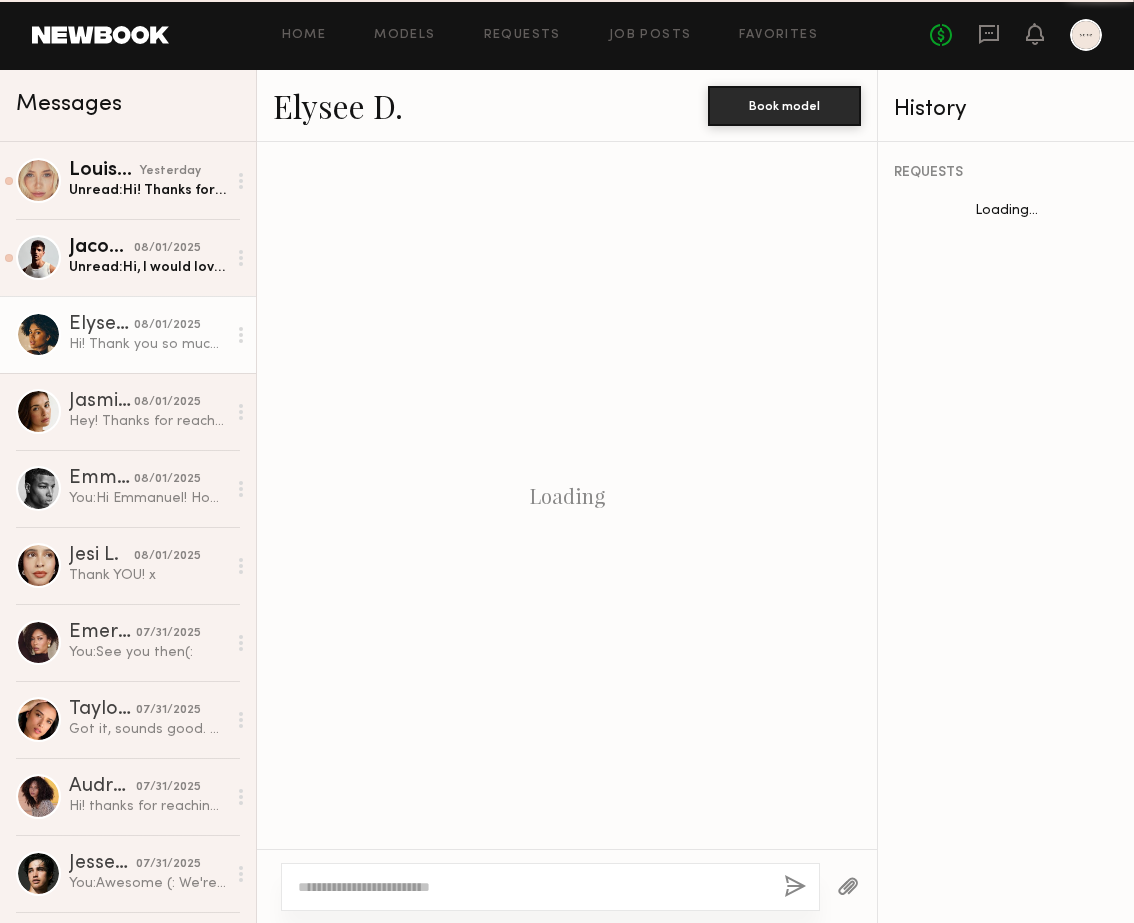 scroll, scrollTop: 627, scrollLeft: 0, axis: vertical 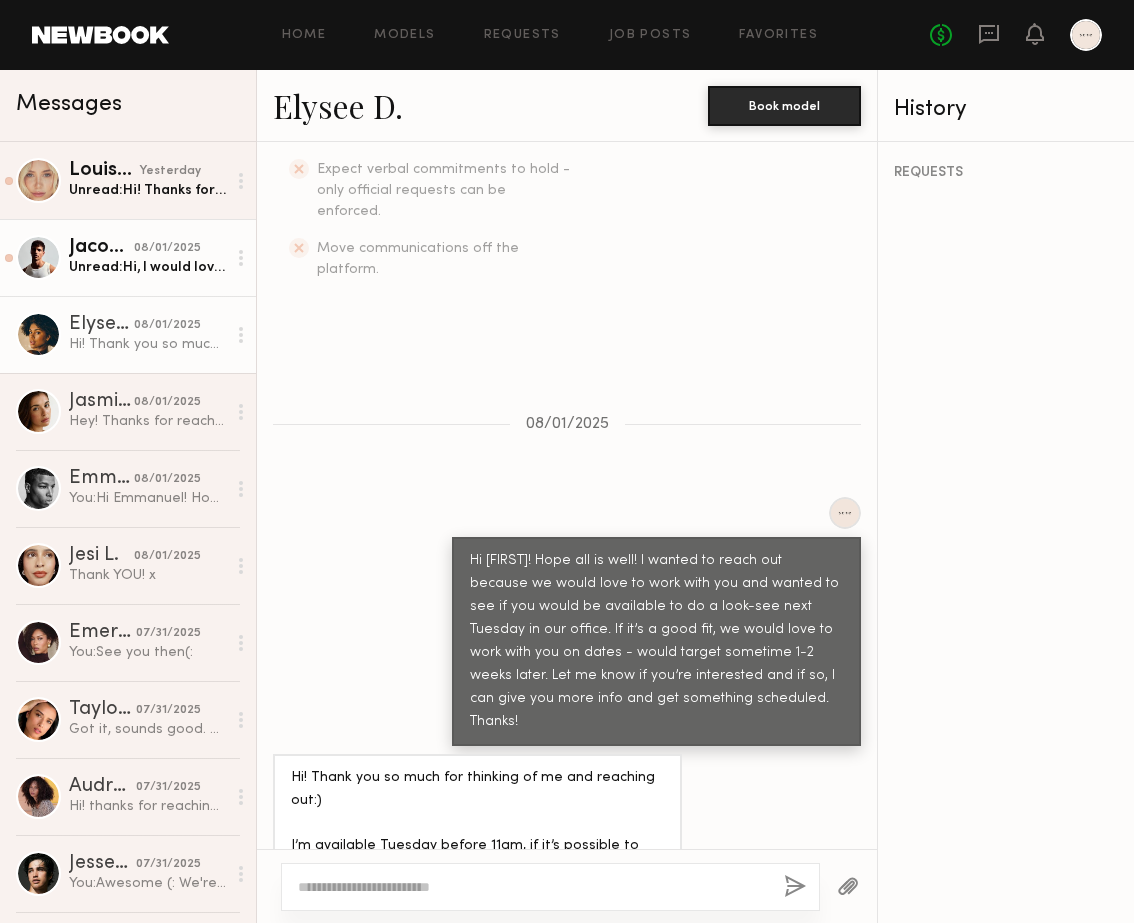 click on "Unread:  Hi, I would love to work together as well. I am traveling until 8/23 so I cannot until then thank you." 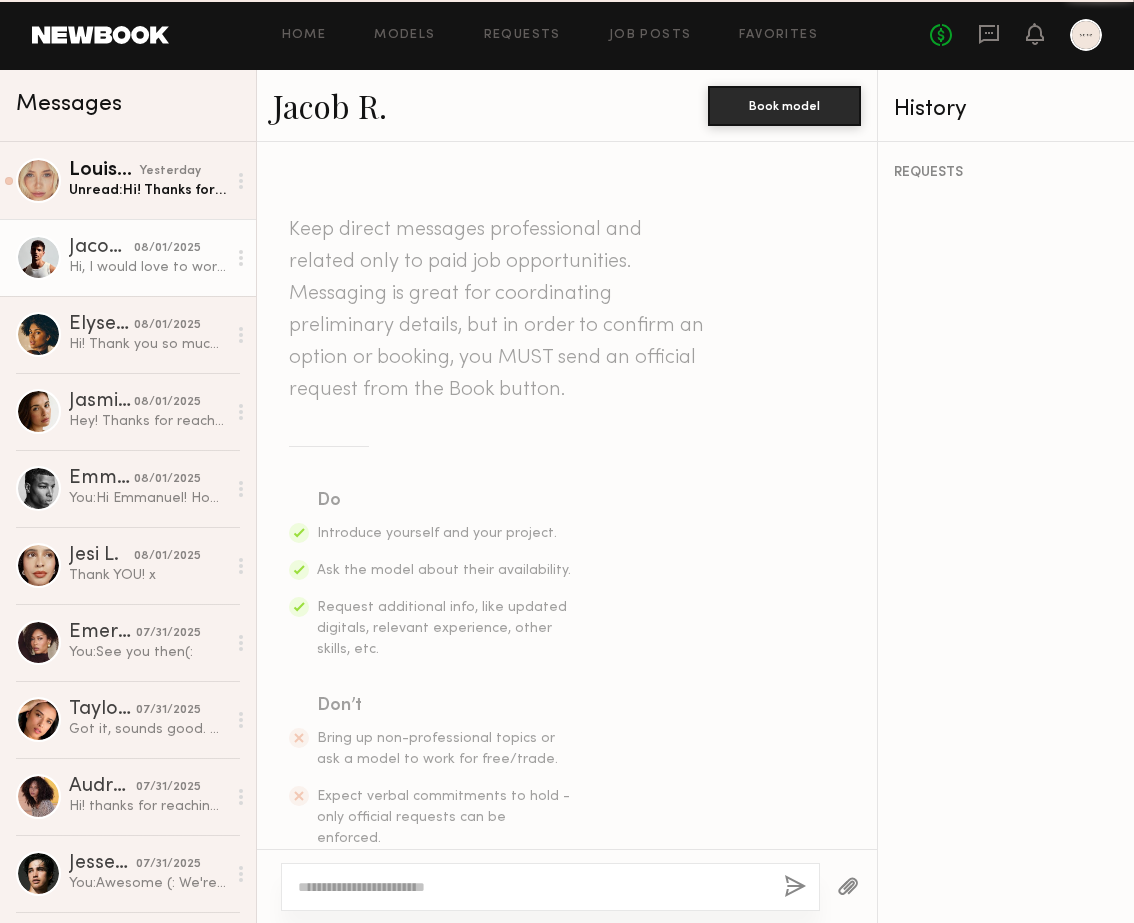 scroll, scrollTop: 558, scrollLeft: 0, axis: vertical 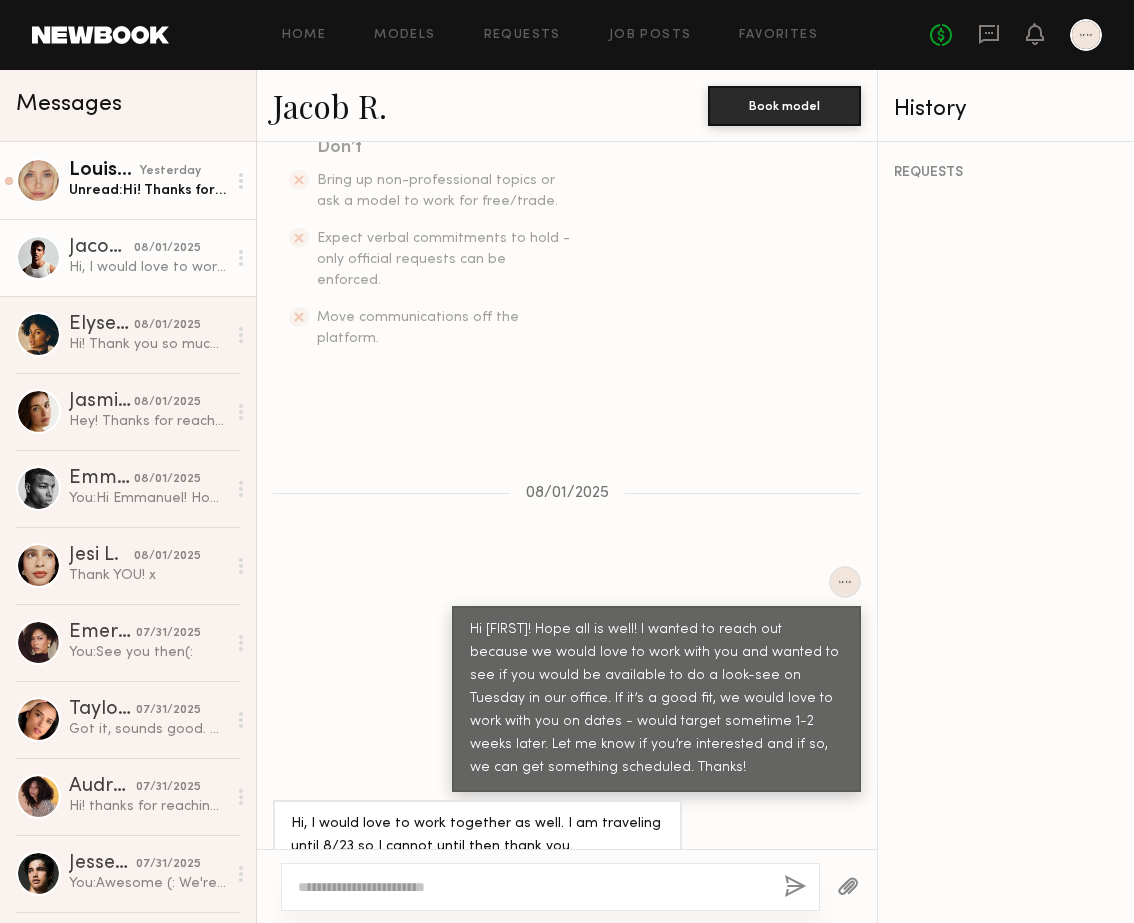 click on "Louise B. yesterday Unread:  Hi! Thanks for reaching out. Unfortunately I’m only doing direct bookings right now since I have a full time job. But i’ll let you know if anything changes!" 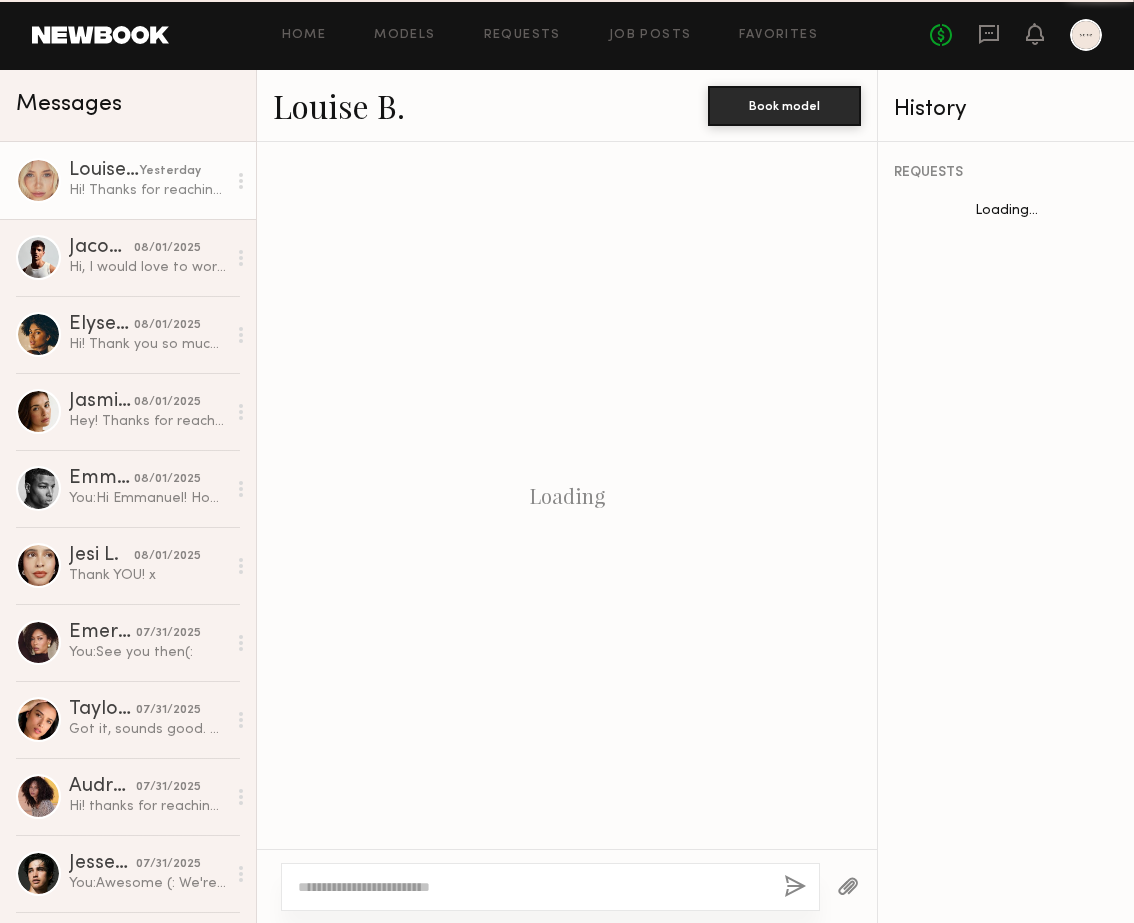 scroll, scrollTop: 733, scrollLeft: 0, axis: vertical 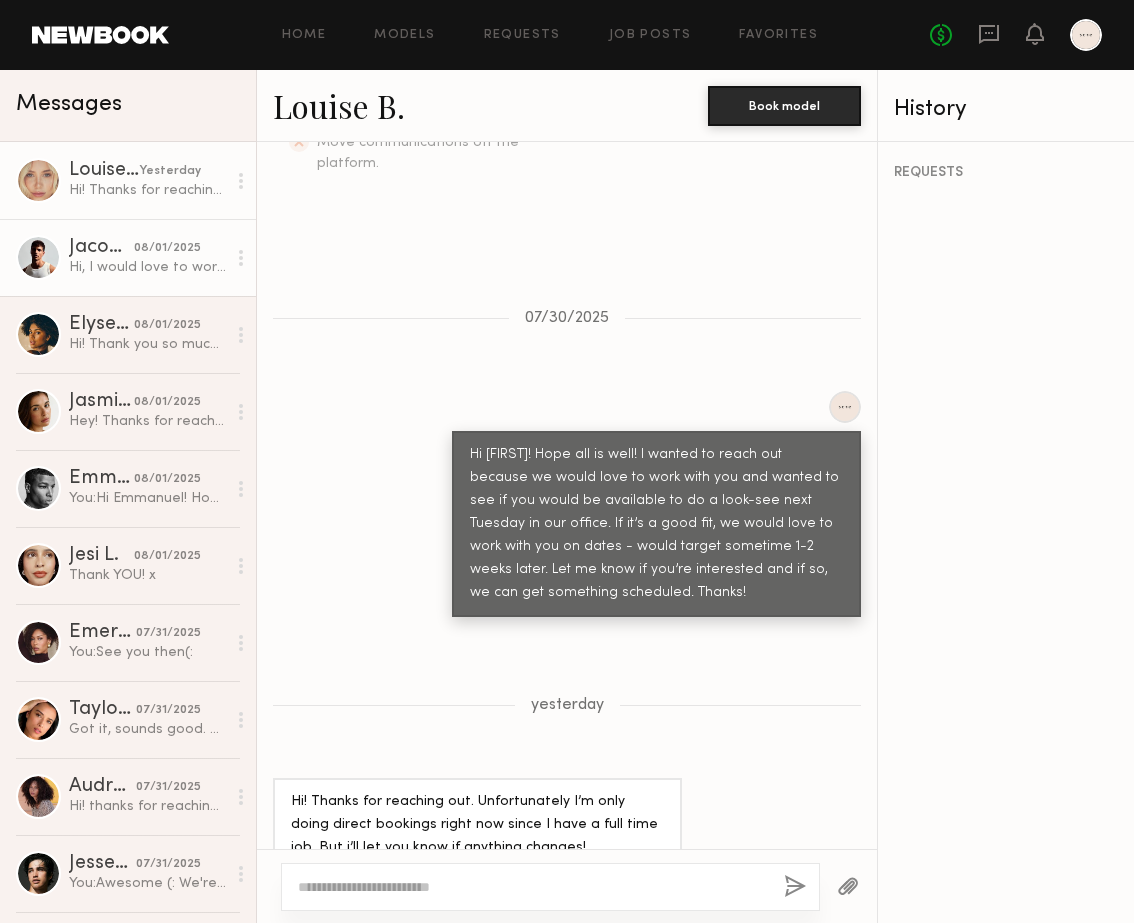 click on "08/01/2025" 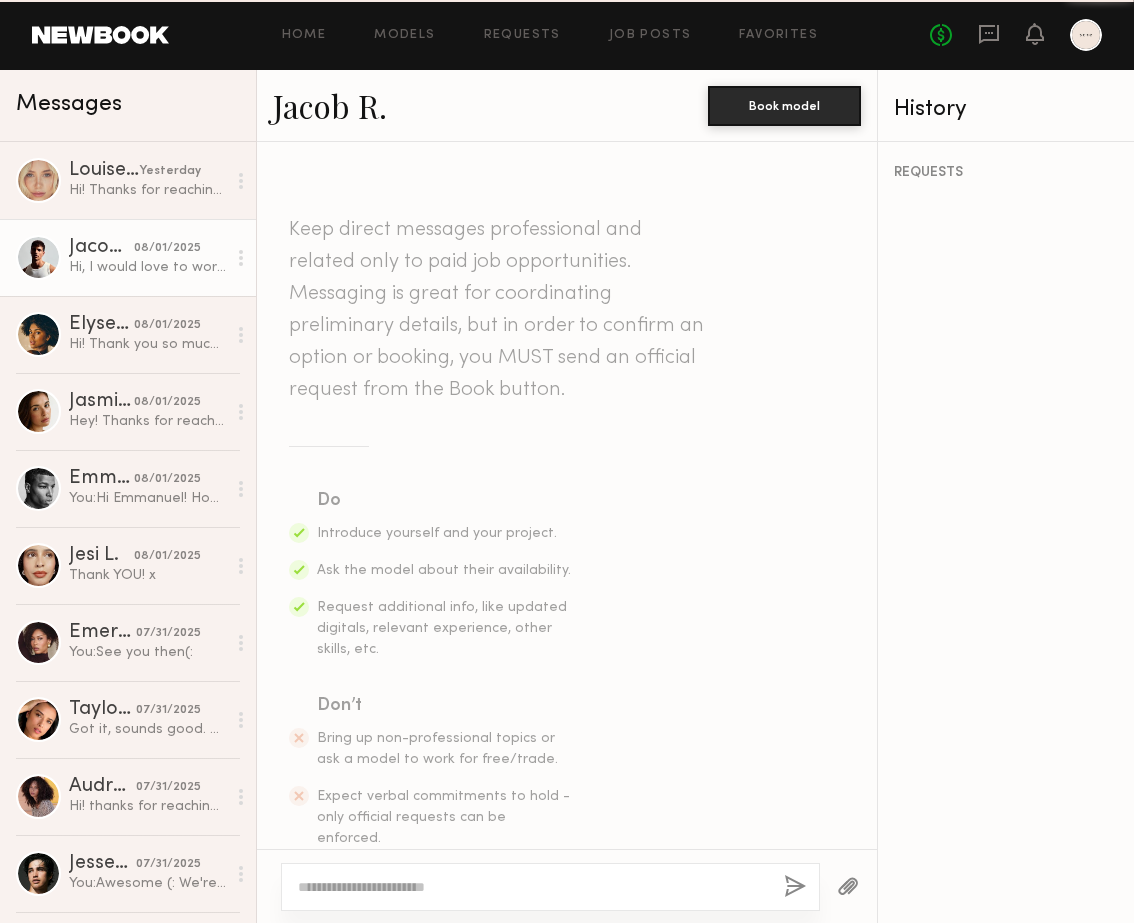 scroll, scrollTop: 558, scrollLeft: 0, axis: vertical 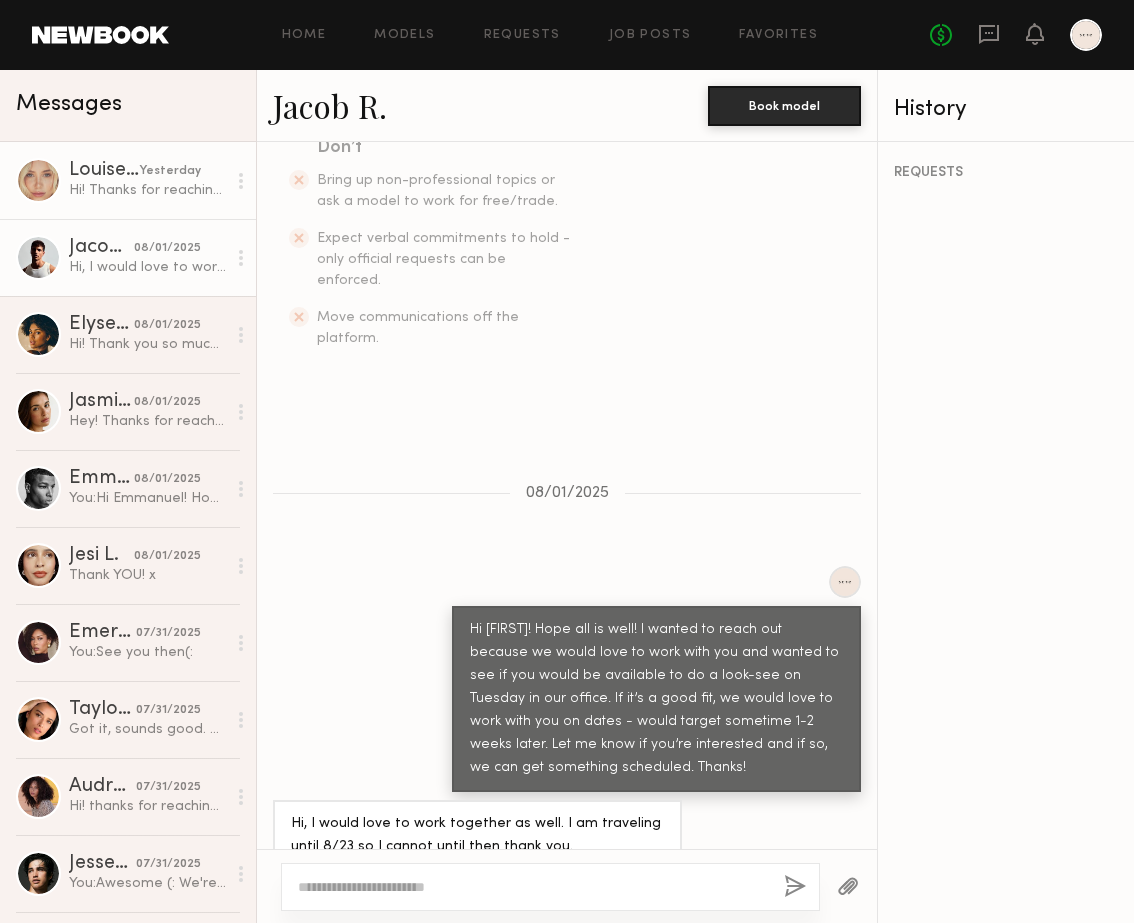 click on "Hi! Thanks for reaching out. Unfortunately I’m only doing direct bookings right now since I have a full time job. But i’ll let you know if anything changes!" 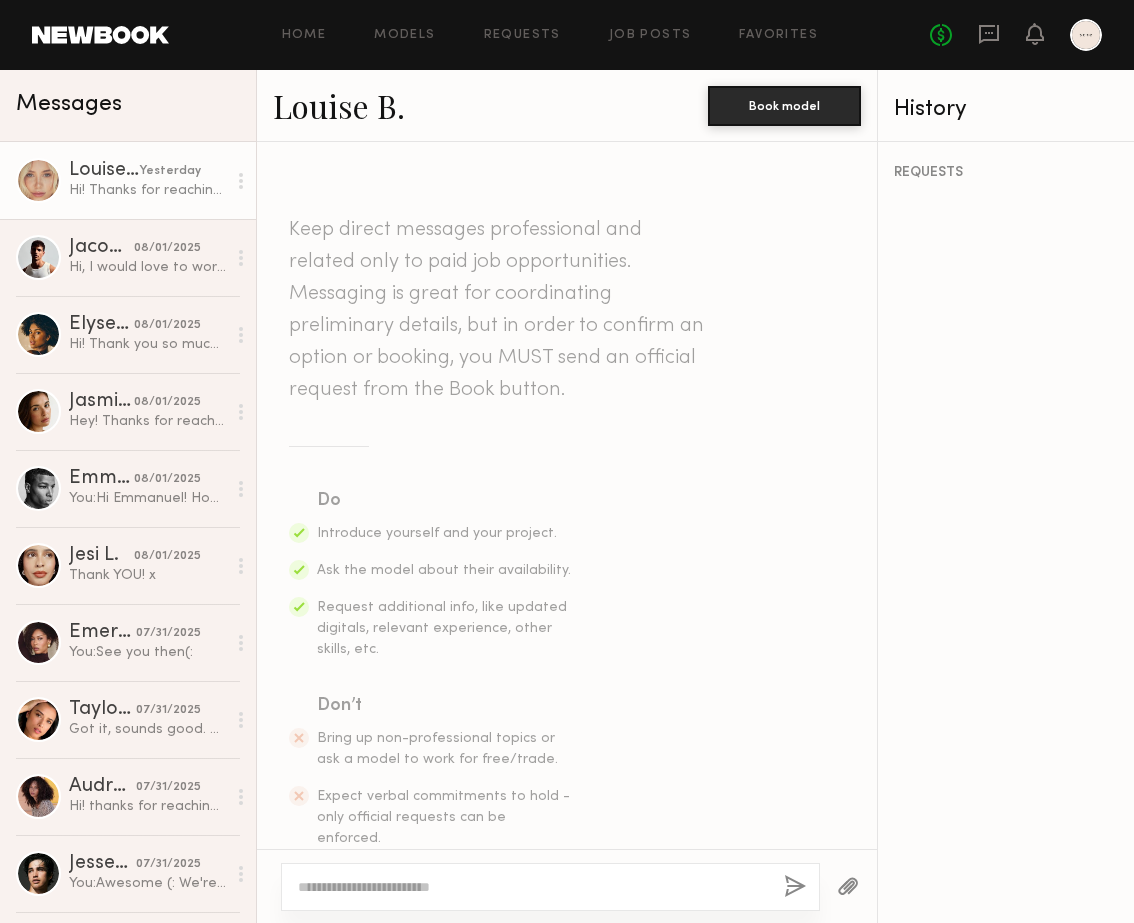 scroll, scrollTop: 733, scrollLeft: 0, axis: vertical 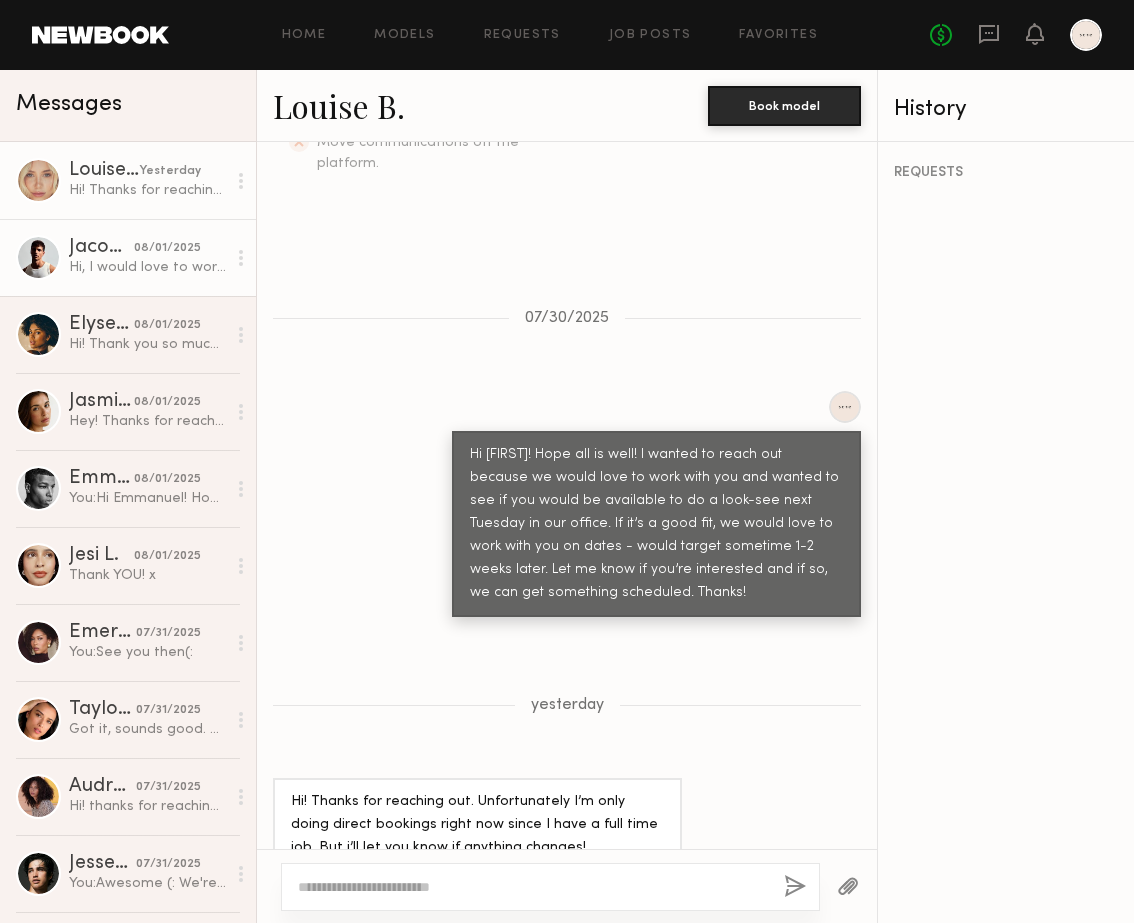 click on "Hi, I would love to work together as well. I am traveling until 8/23 so I cannot until then thank you." 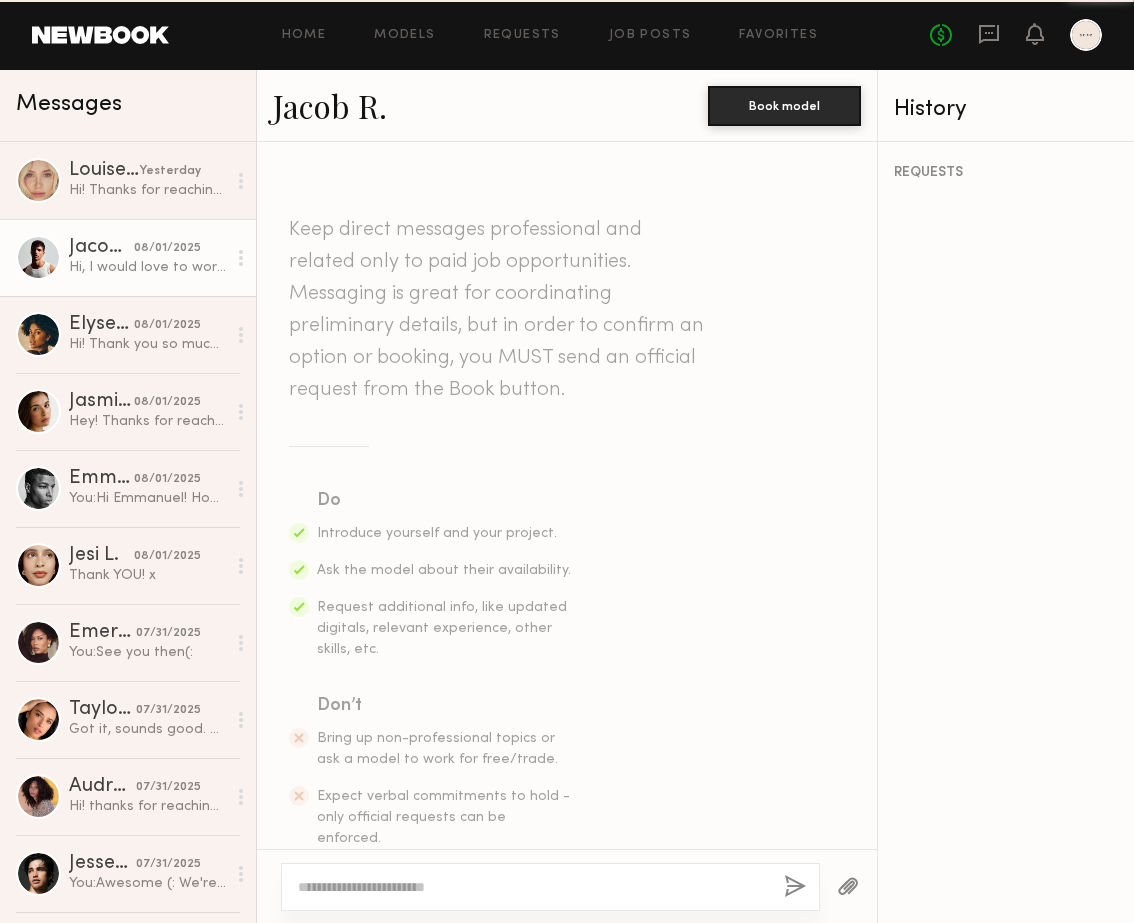 scroll, scrollTop: 558, scrollLeft: 0, axis: vertical 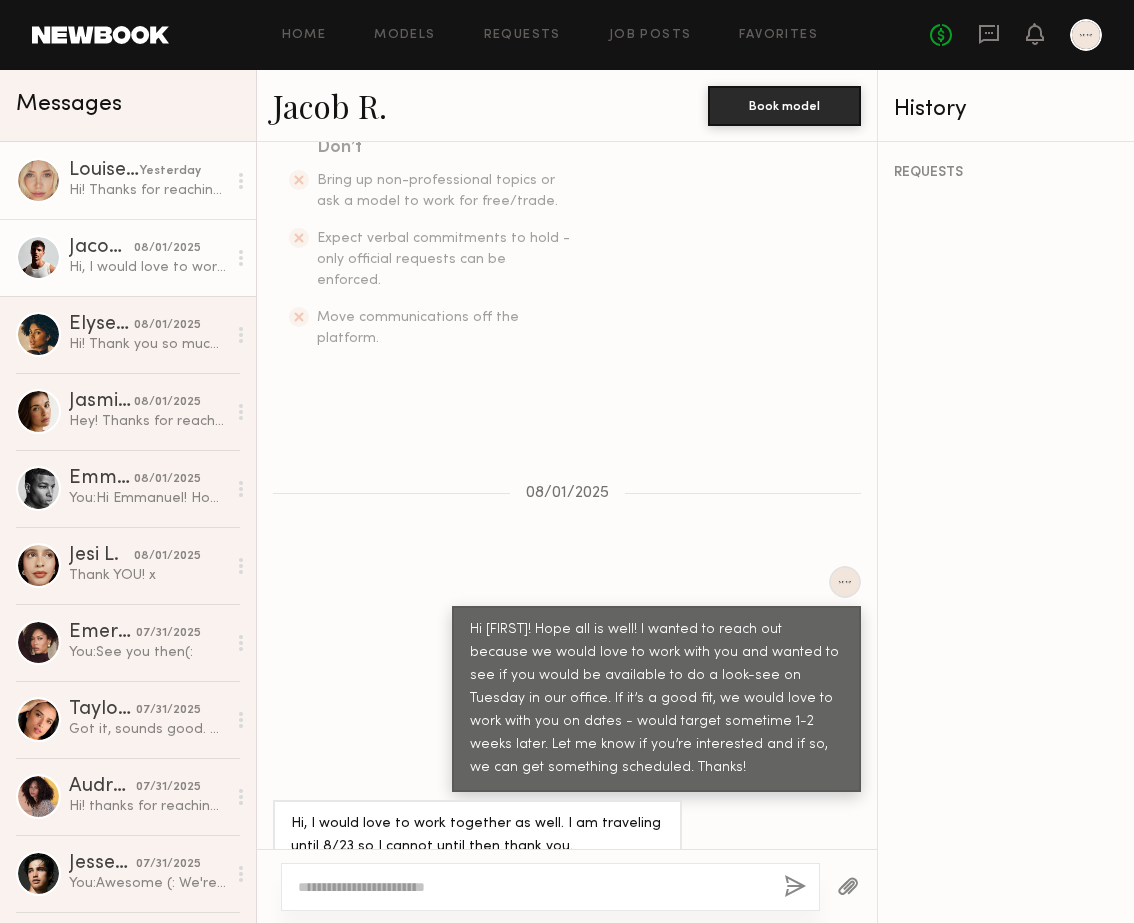 click on "Hi! Thanks for reaching out. Unfortunately I’m only doing direct bookings right now since I have a full time job. But i’ll let you know if anything changes!" 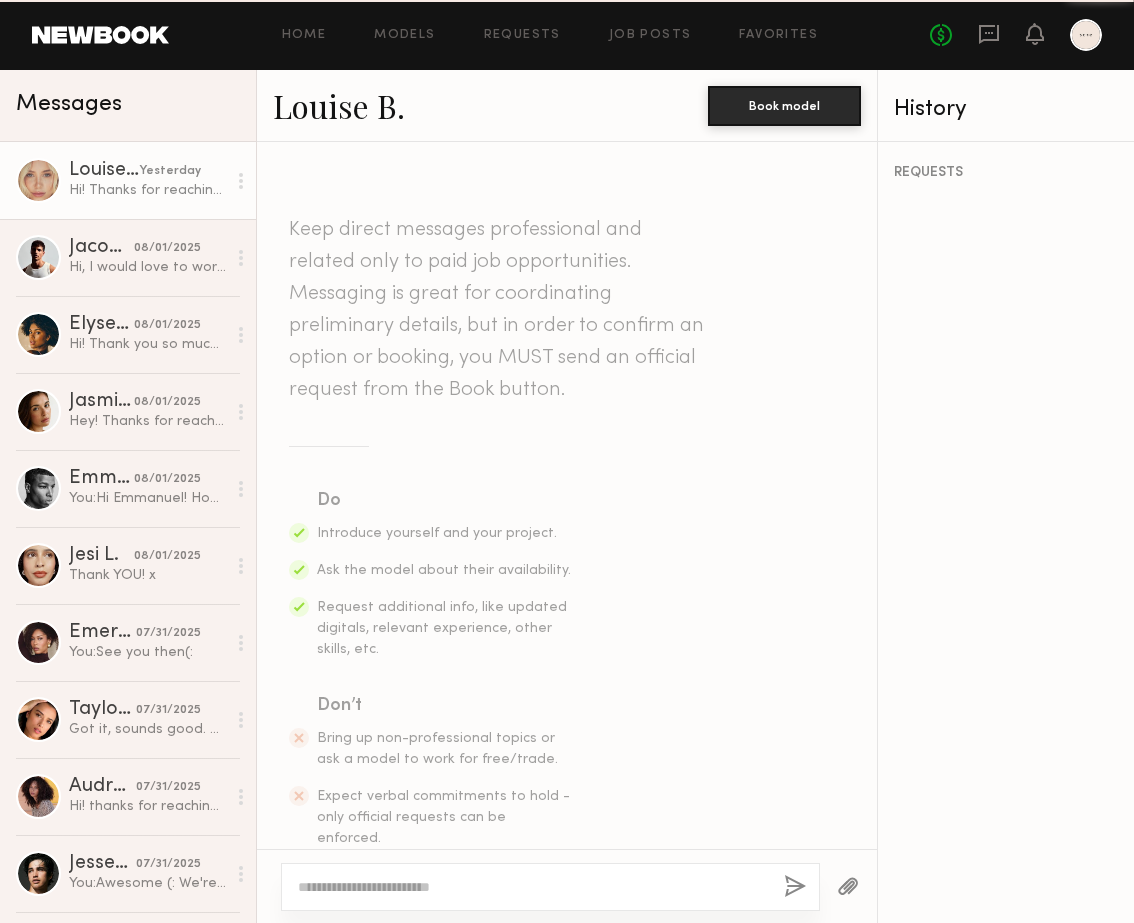 scroll, scrollTop: 733, scrollLeft: 0, axis: vertical 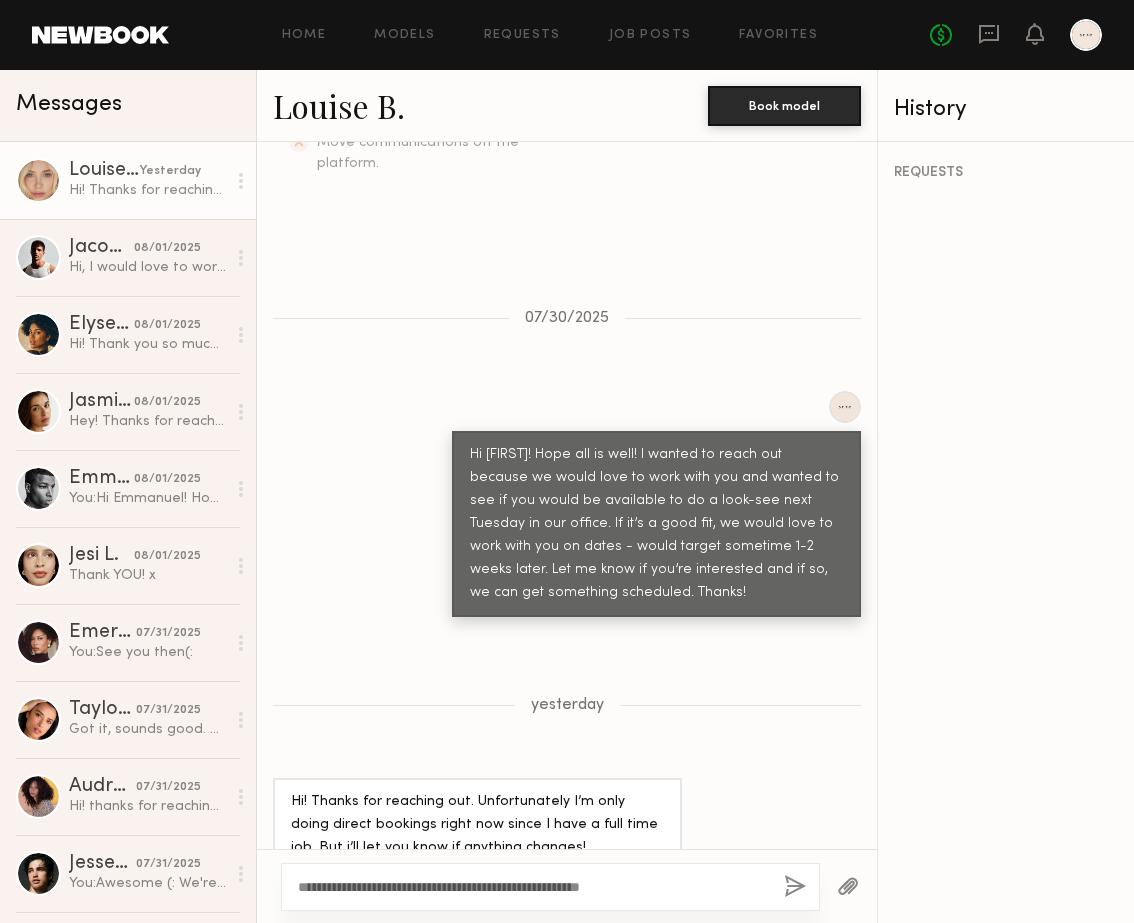 click on "**********" 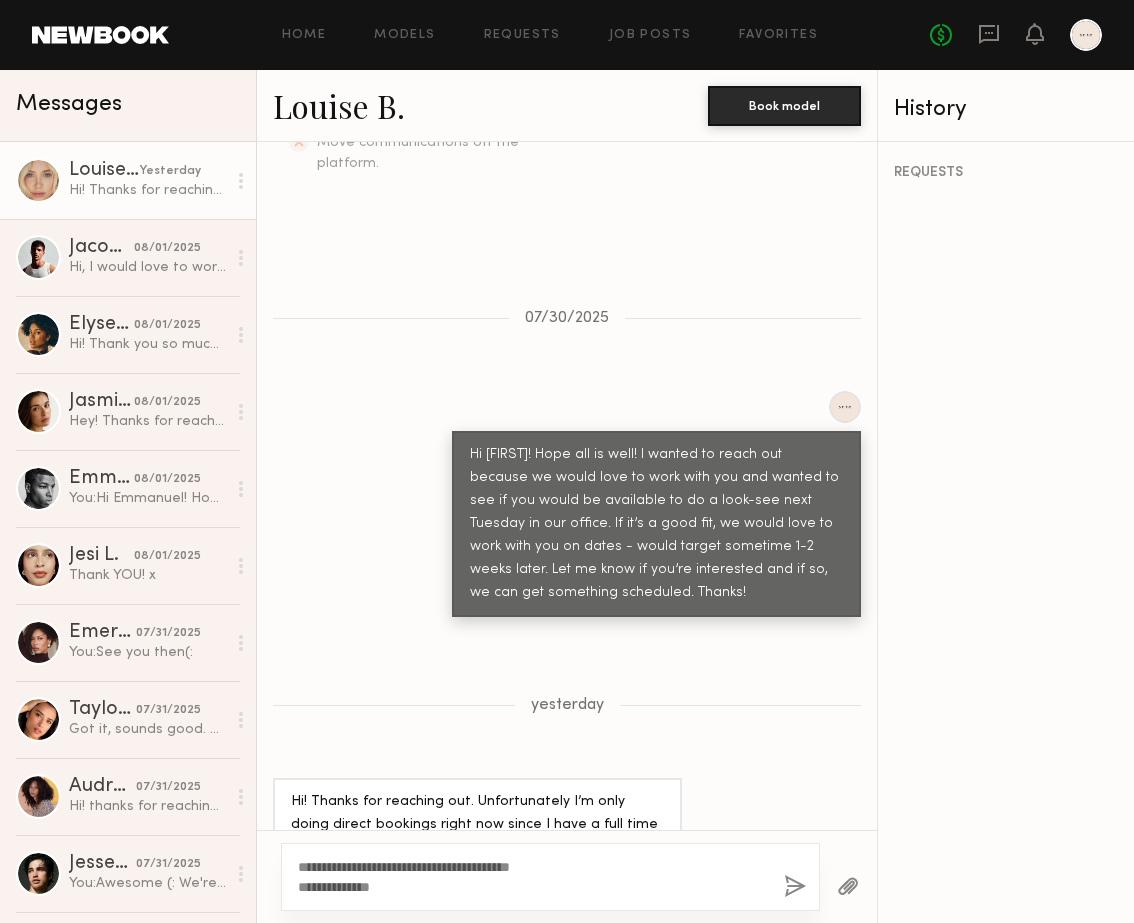 click on "**********" 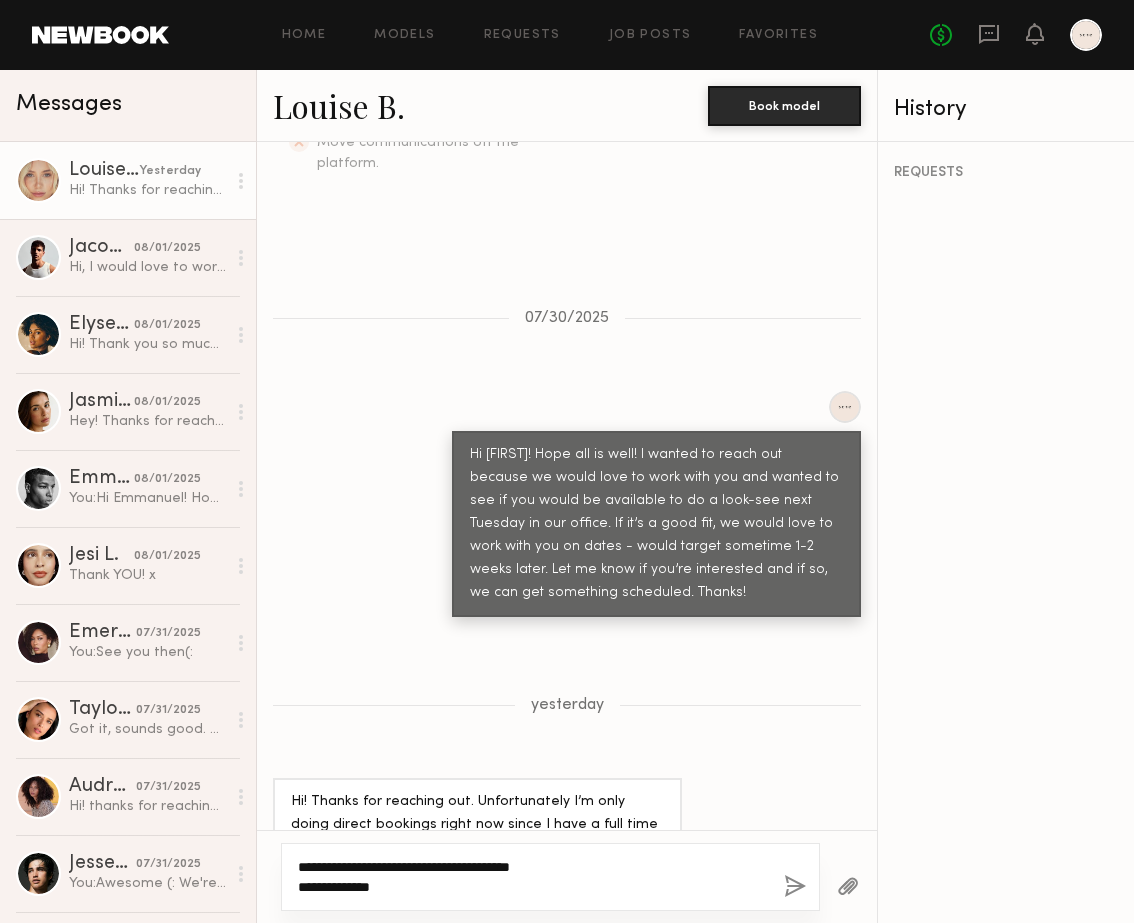 click on "**********" 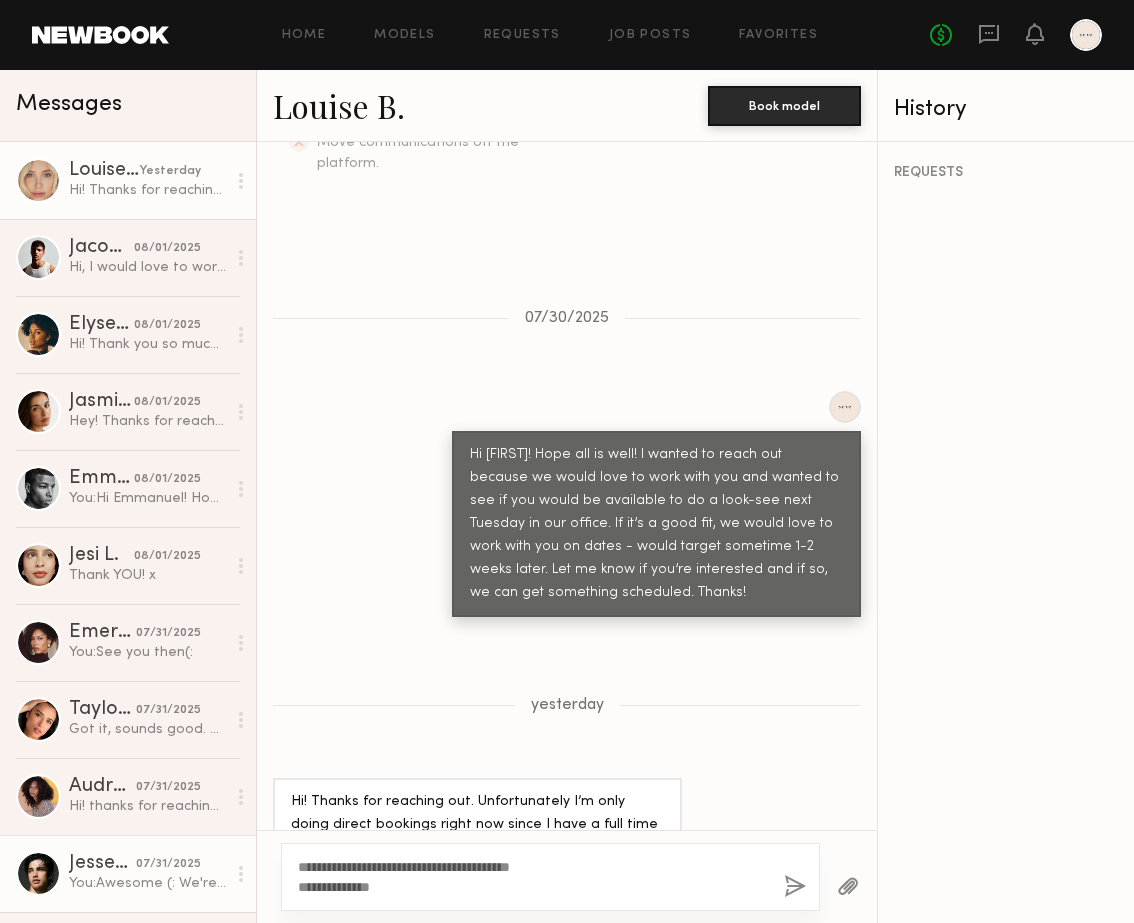 click on "You:  Awesome (:
We're located at
15701 Condon Ave Ste B3
Lawndale, CA 90260" 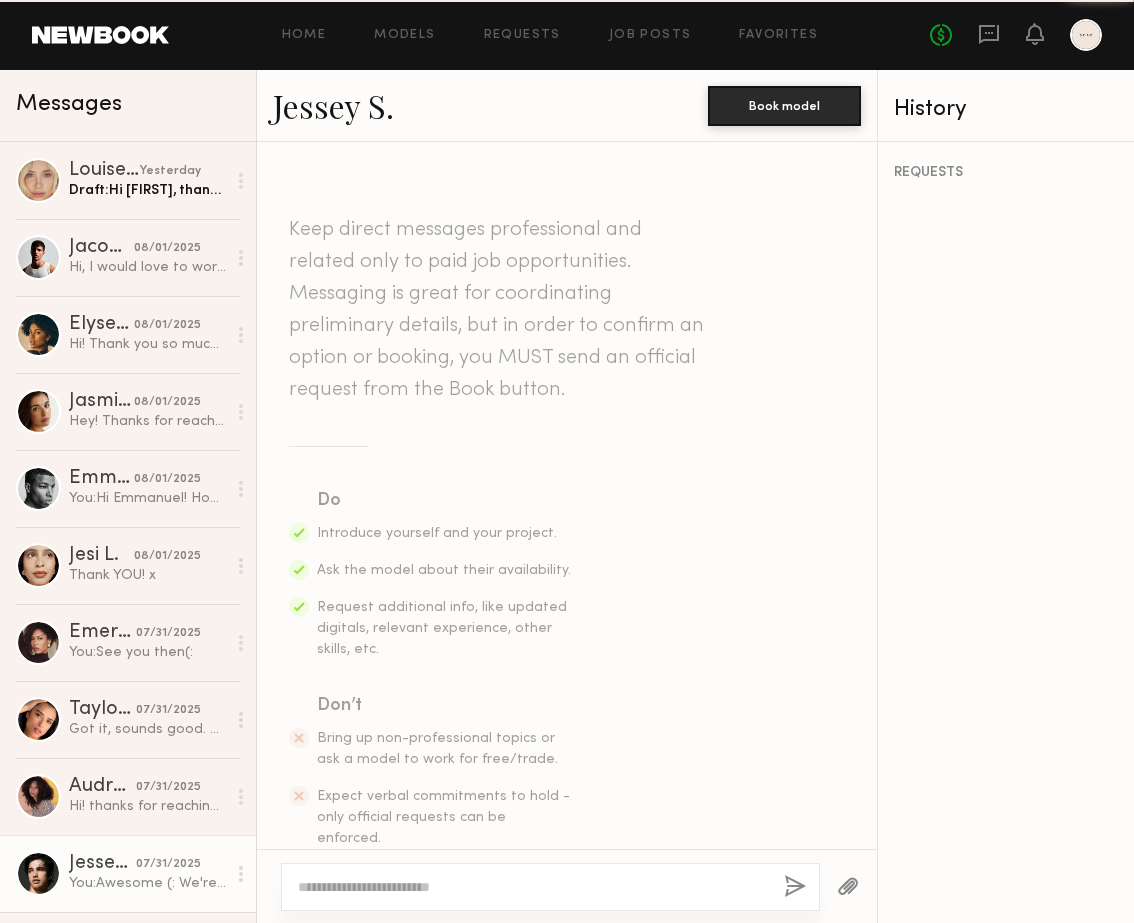 scroll, scrollTop: 1264, scrollLeft: 0, axis: vertical 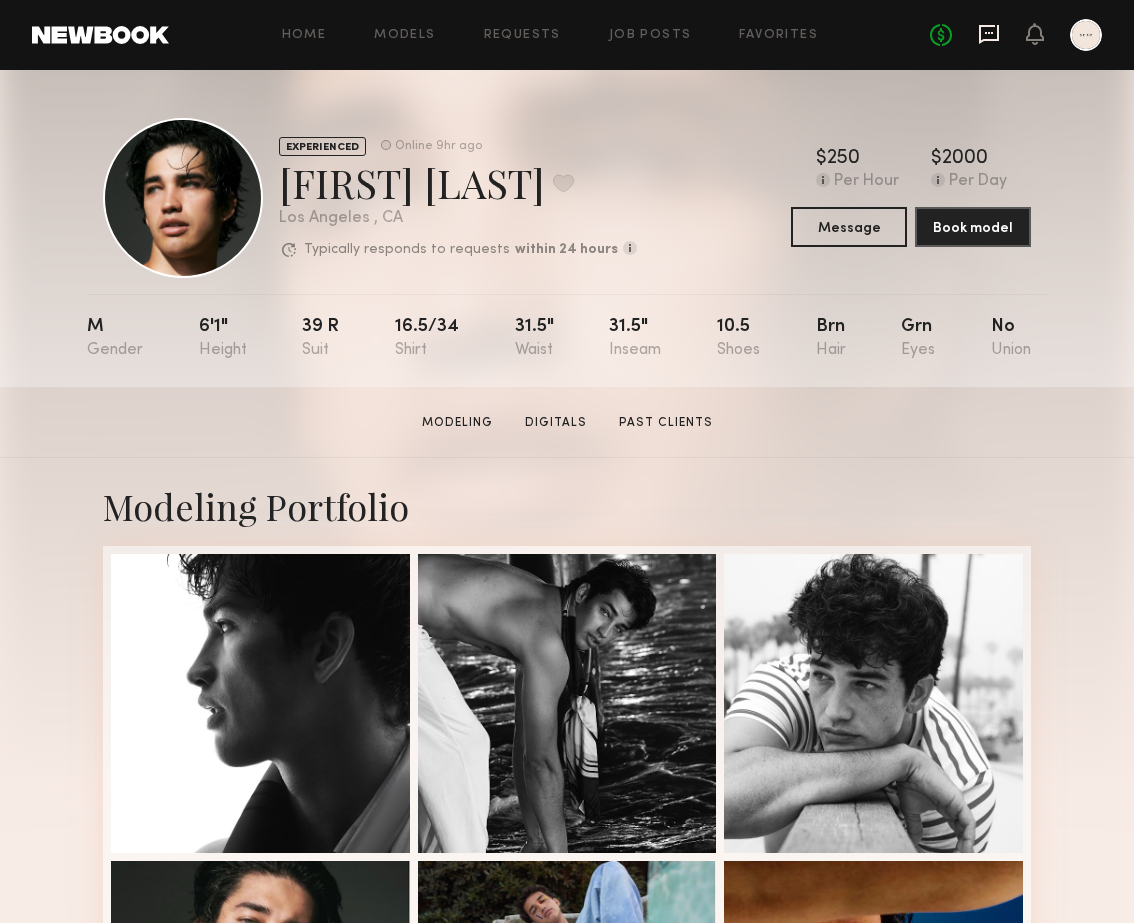click 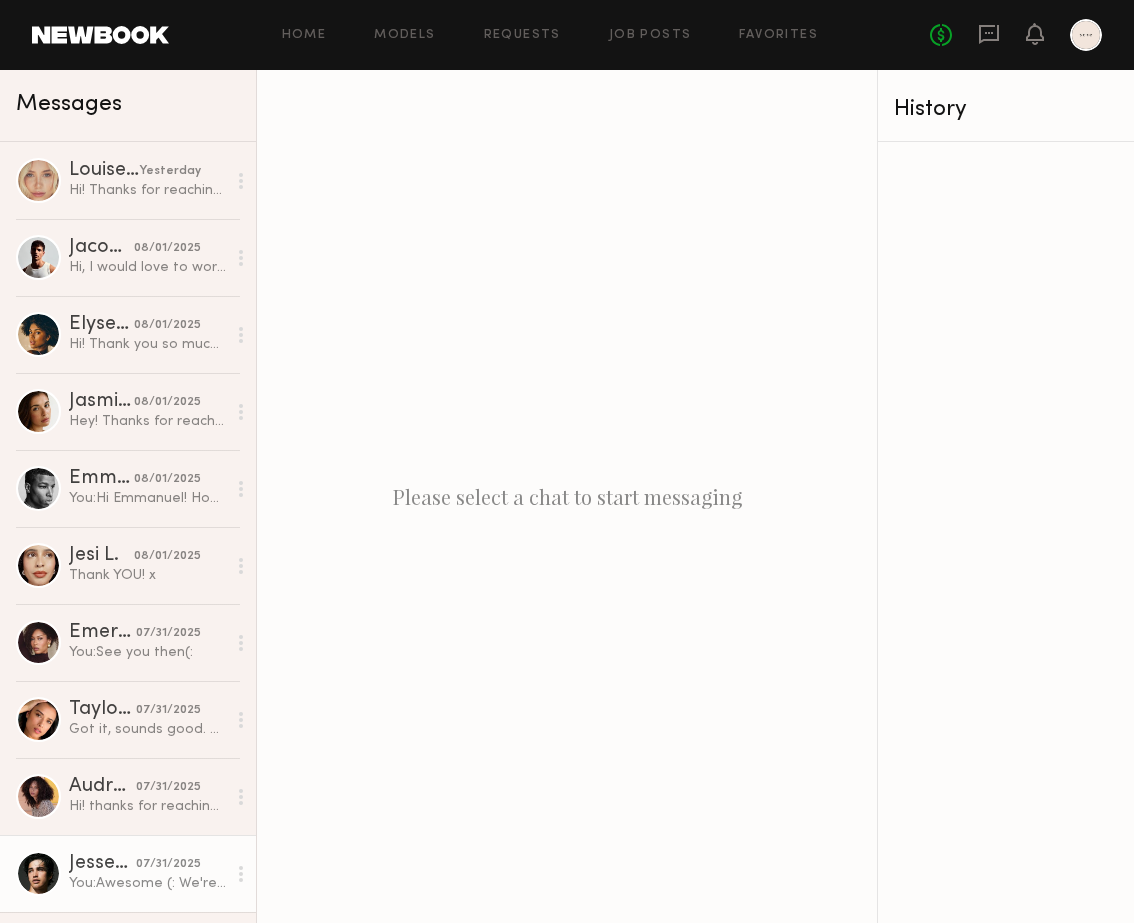 click on "You:  Awesome (:
We're located at
15701 Condon Ave Ste B3
Lawndale, CA 90260" 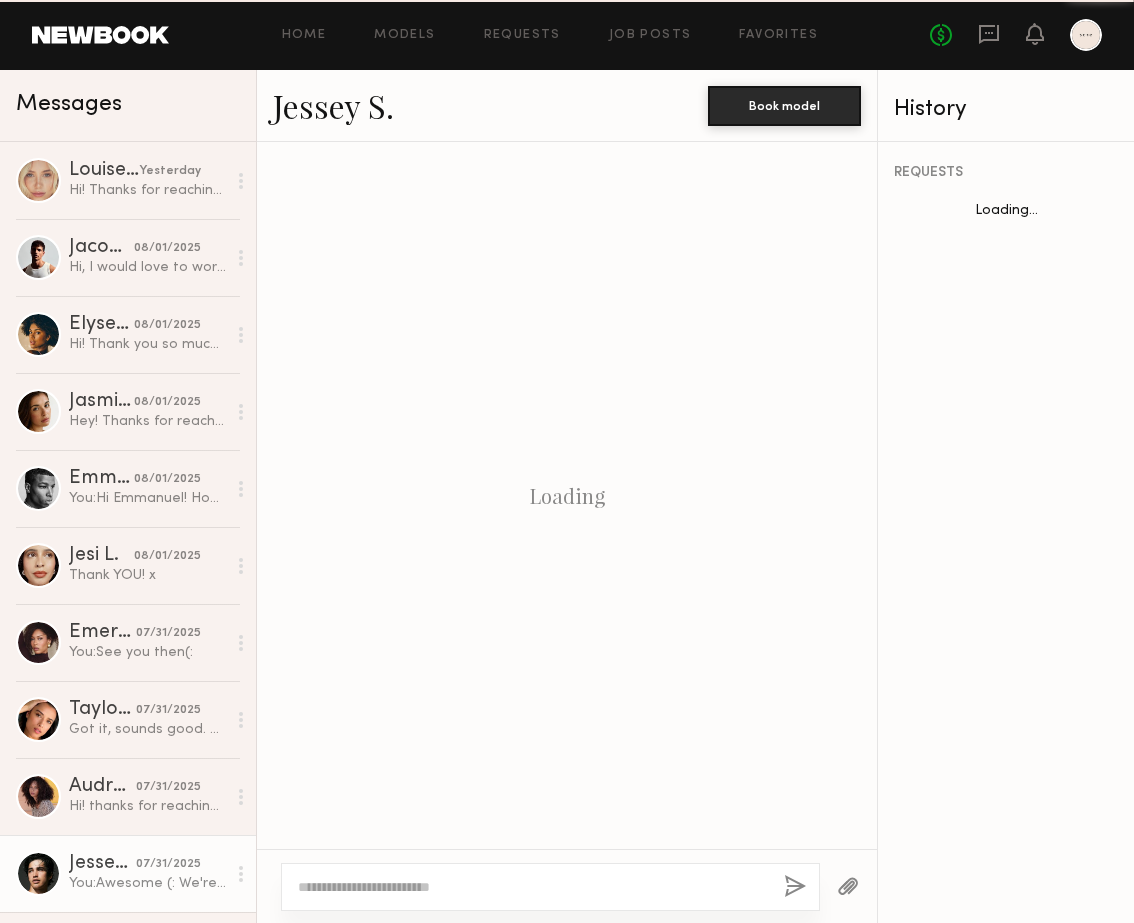 scroll, scrollTop: 1264, scrollLeft: 0, axis: vertical 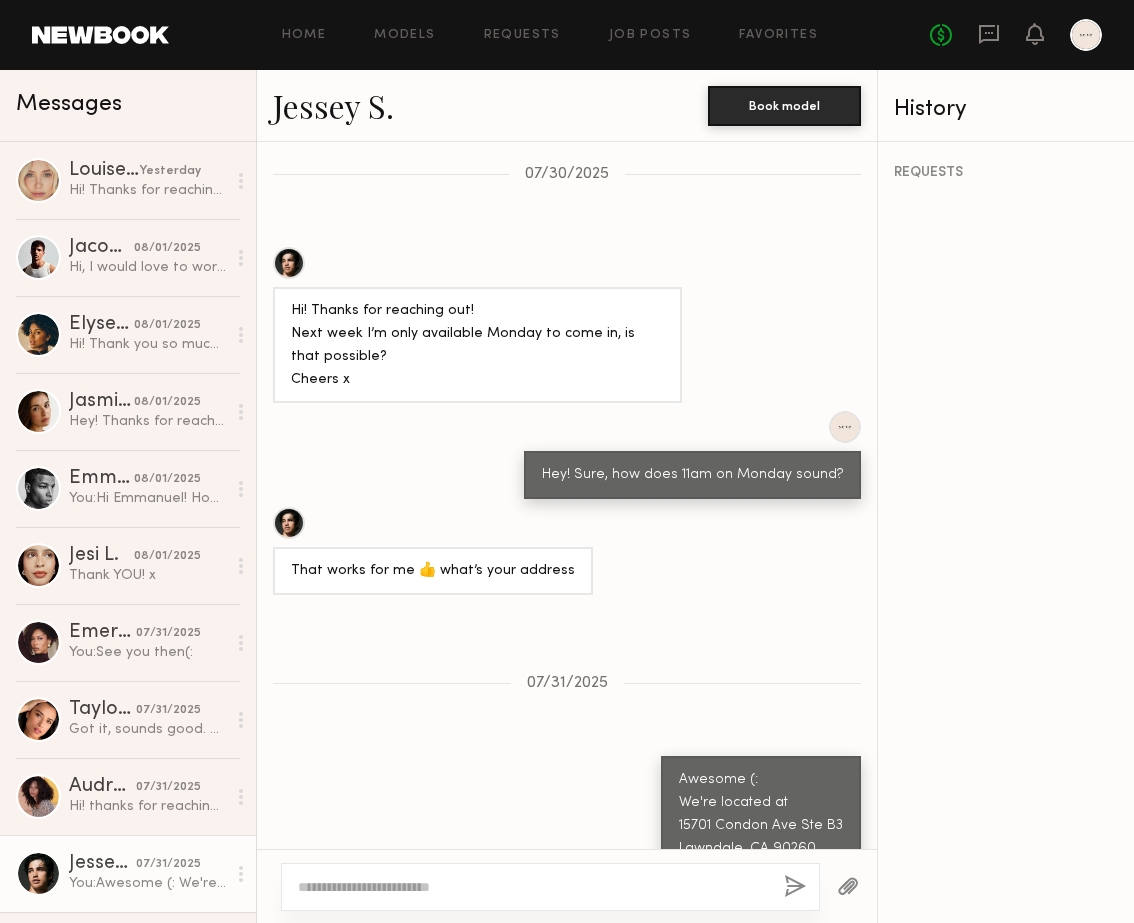 click 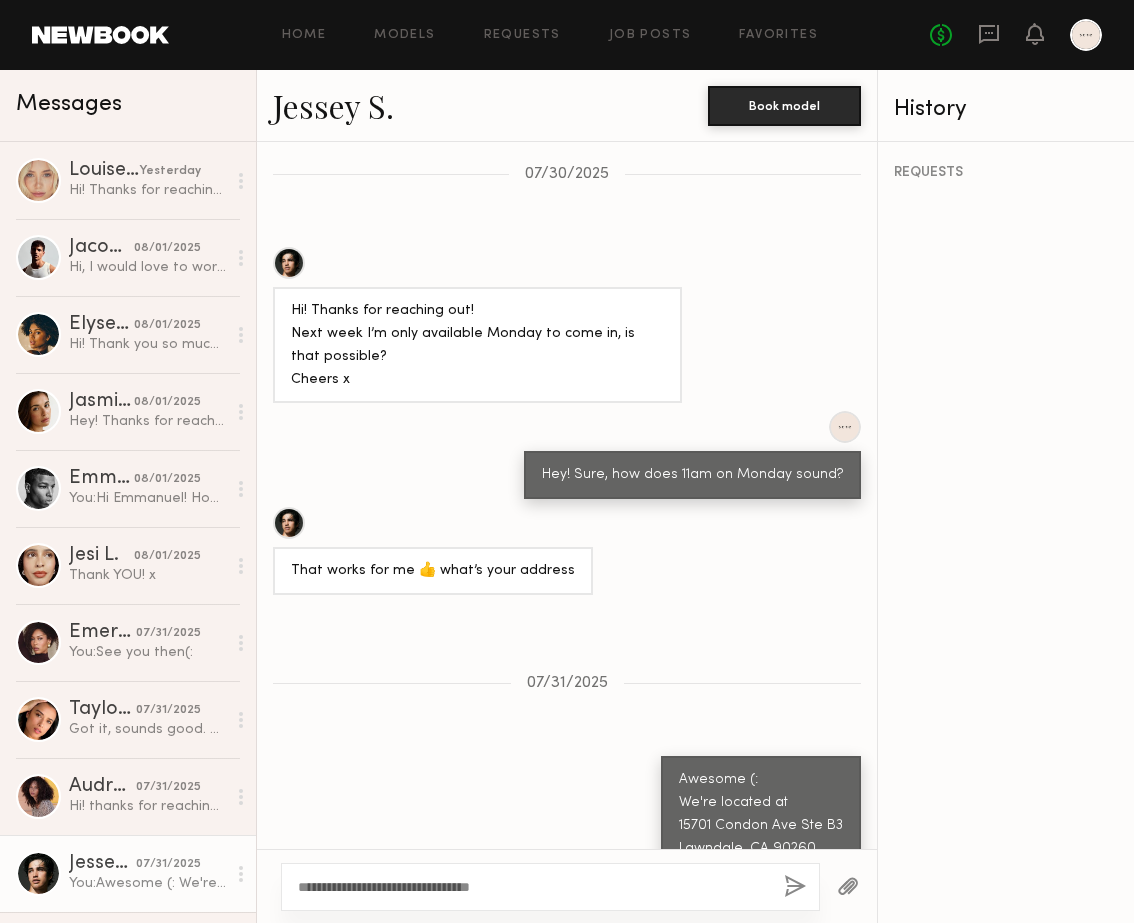 click on "**********" 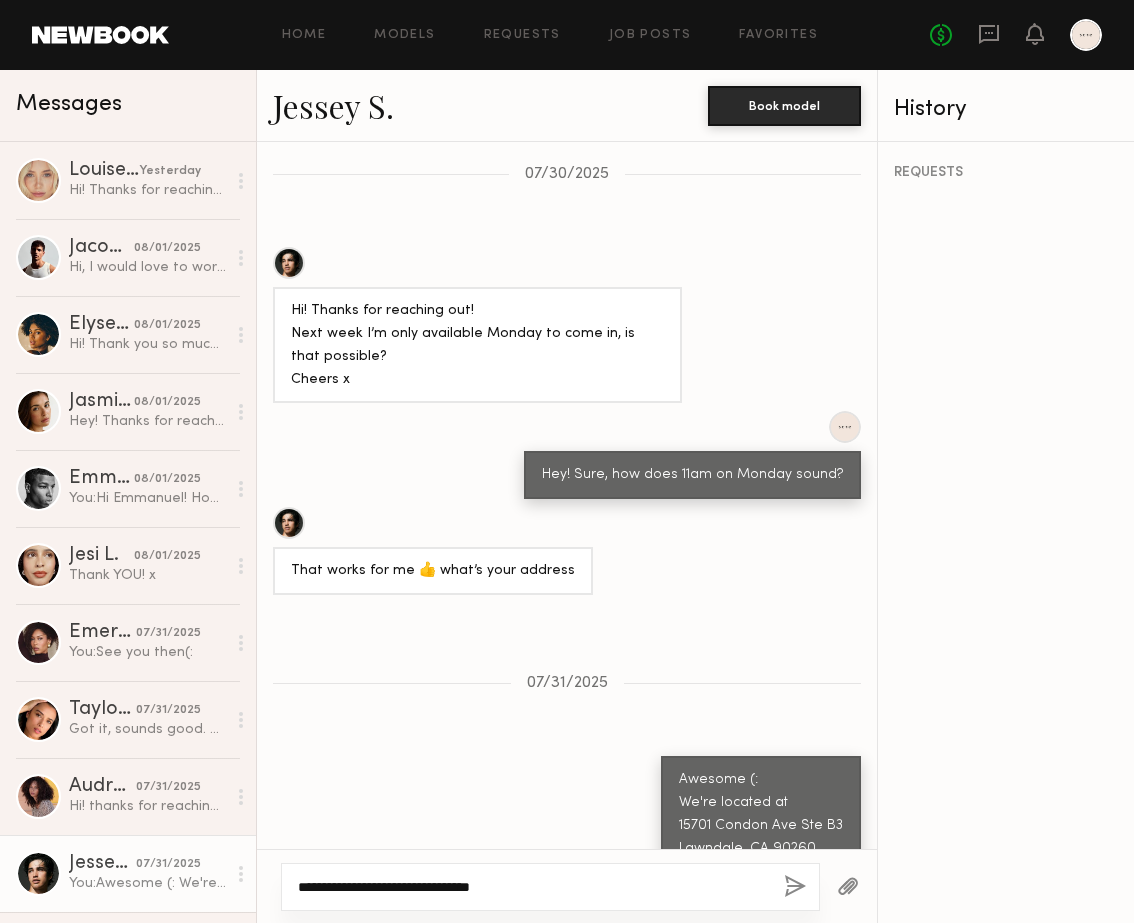 click on "**********" 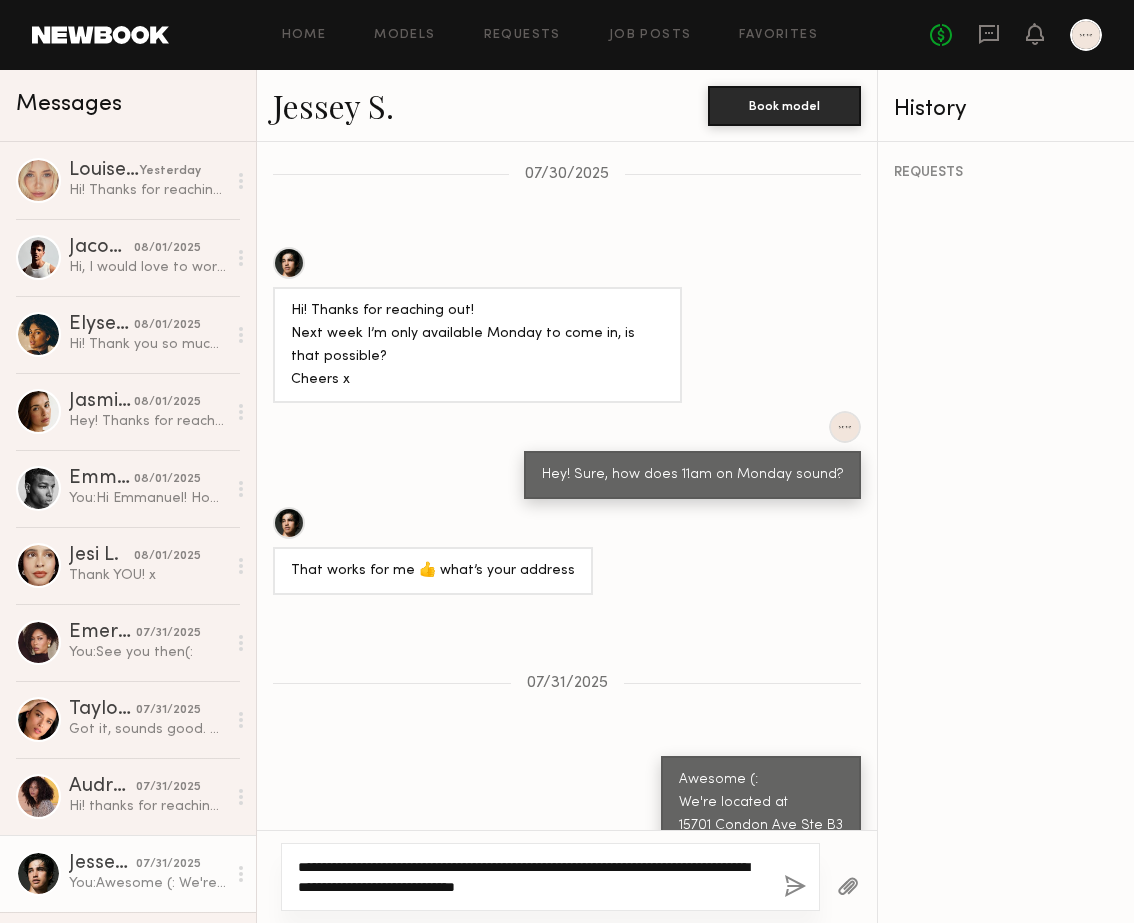 click on "**********" 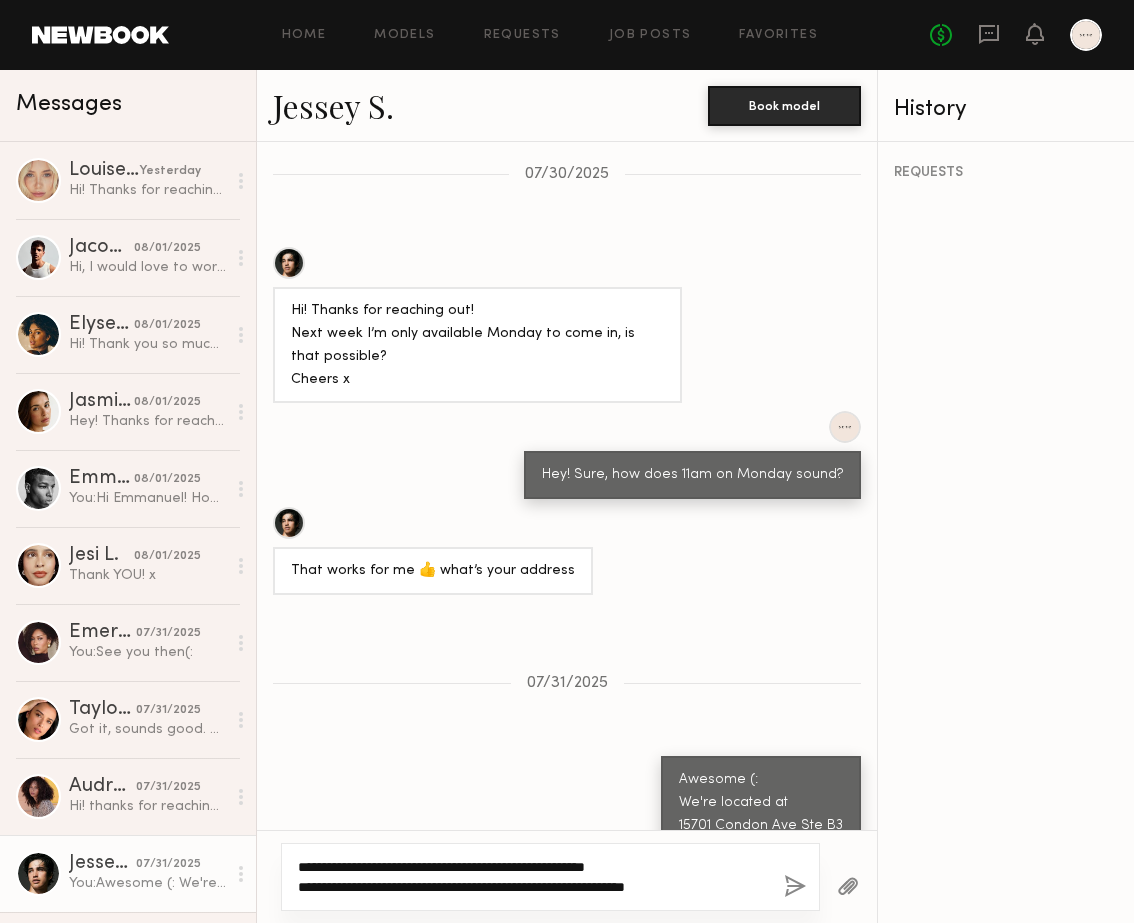 type on "**********" 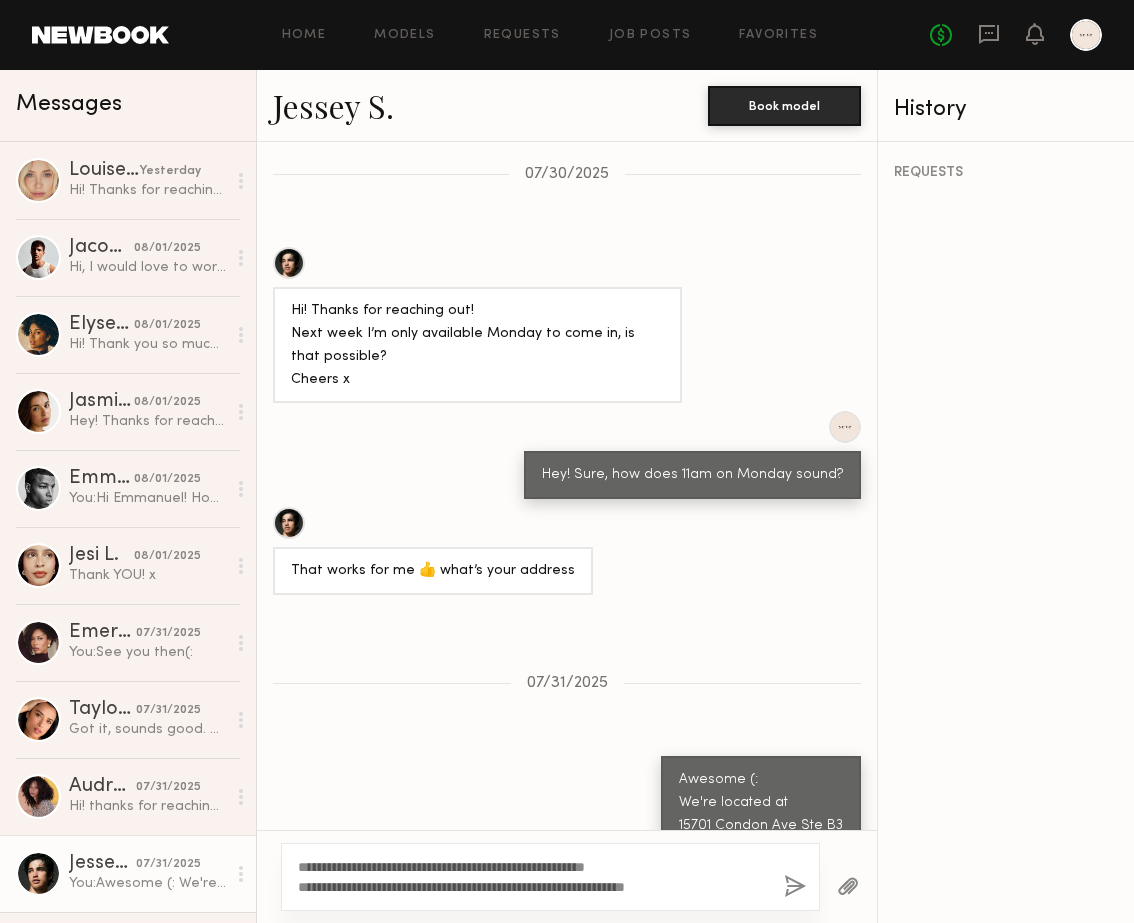 click 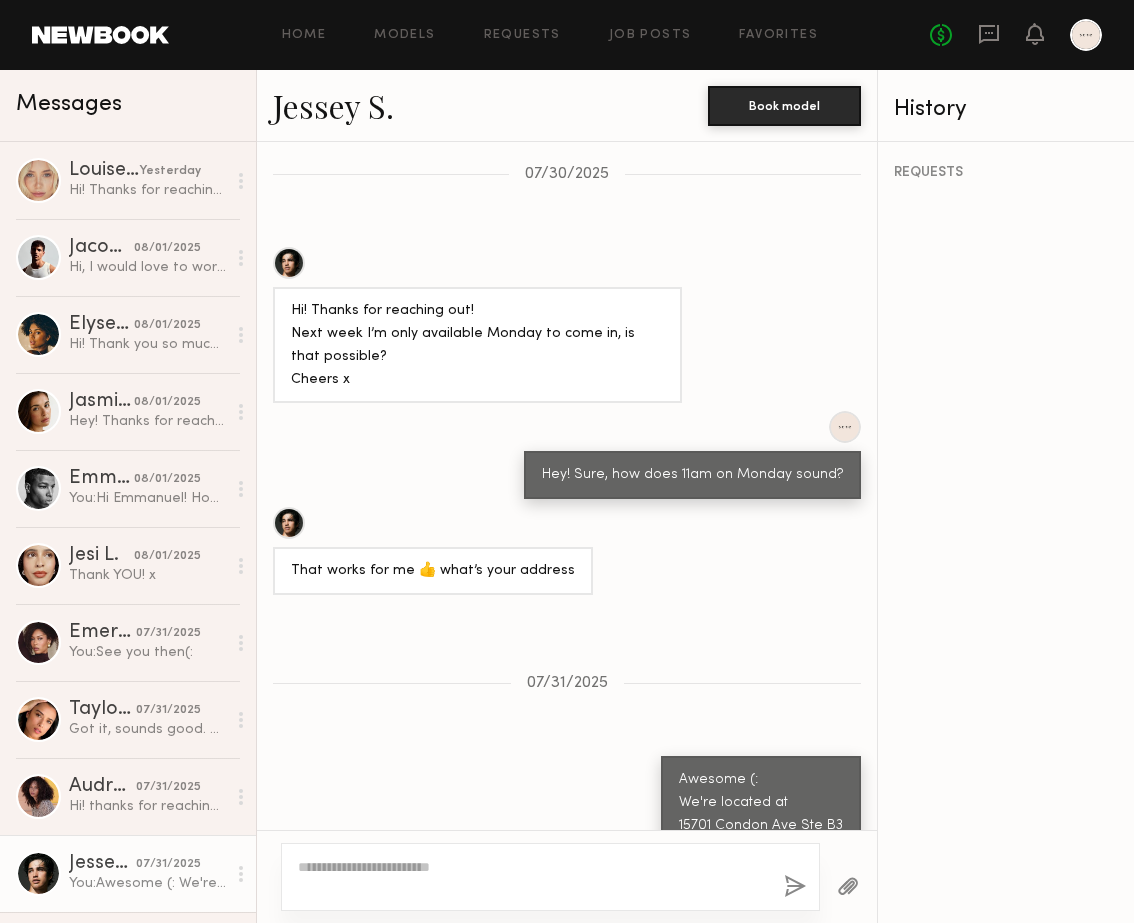 scroll, scrollTop: 1710, scrollLeft: 0, axis: vertical 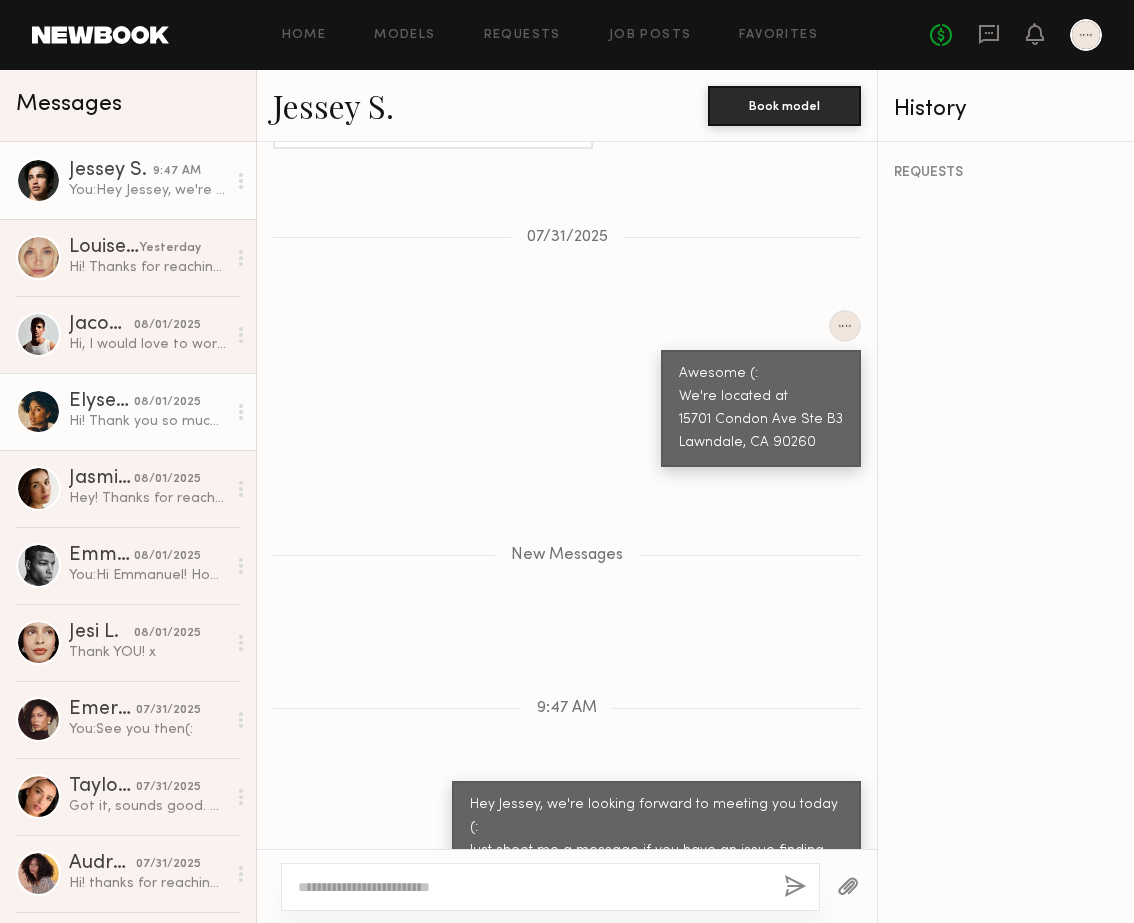 click on "08/01/2025" 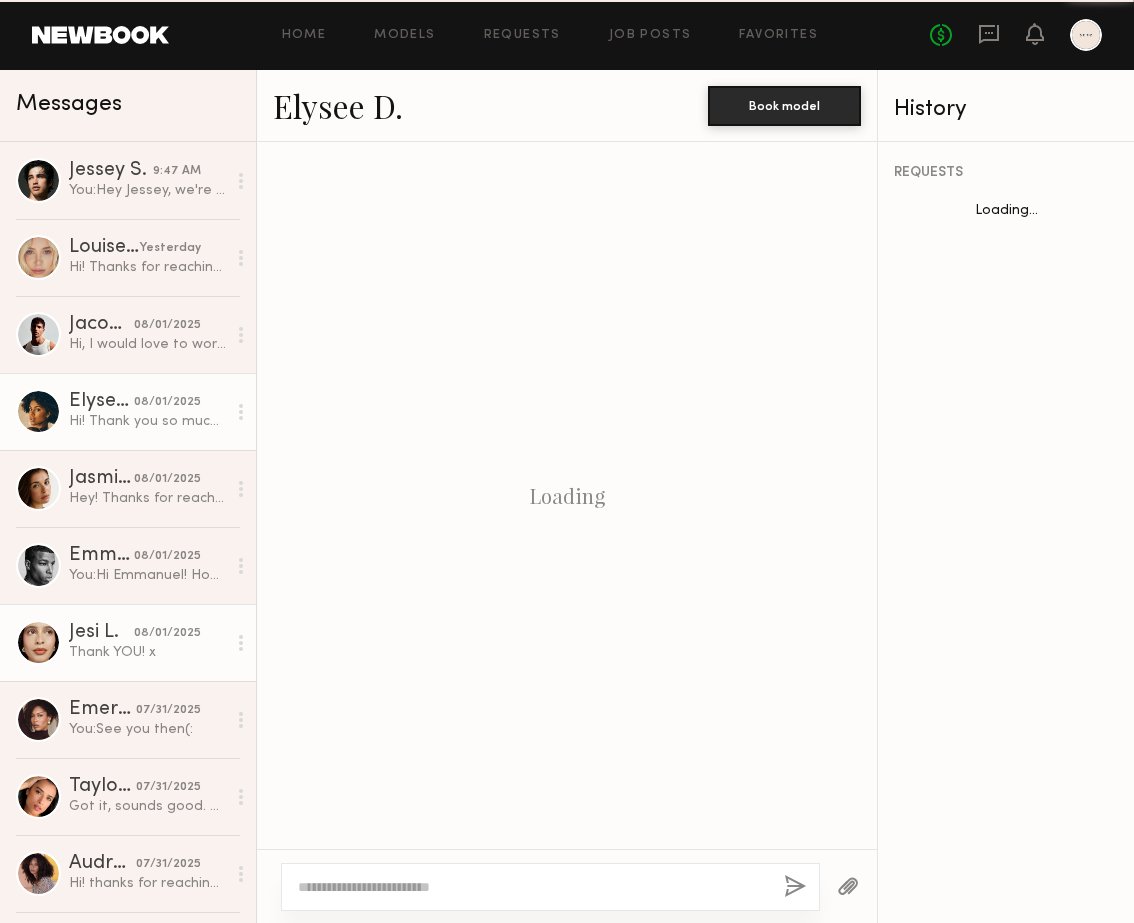 scroll, scrollTop: 627, scrollLeft: 0, axis: vertical 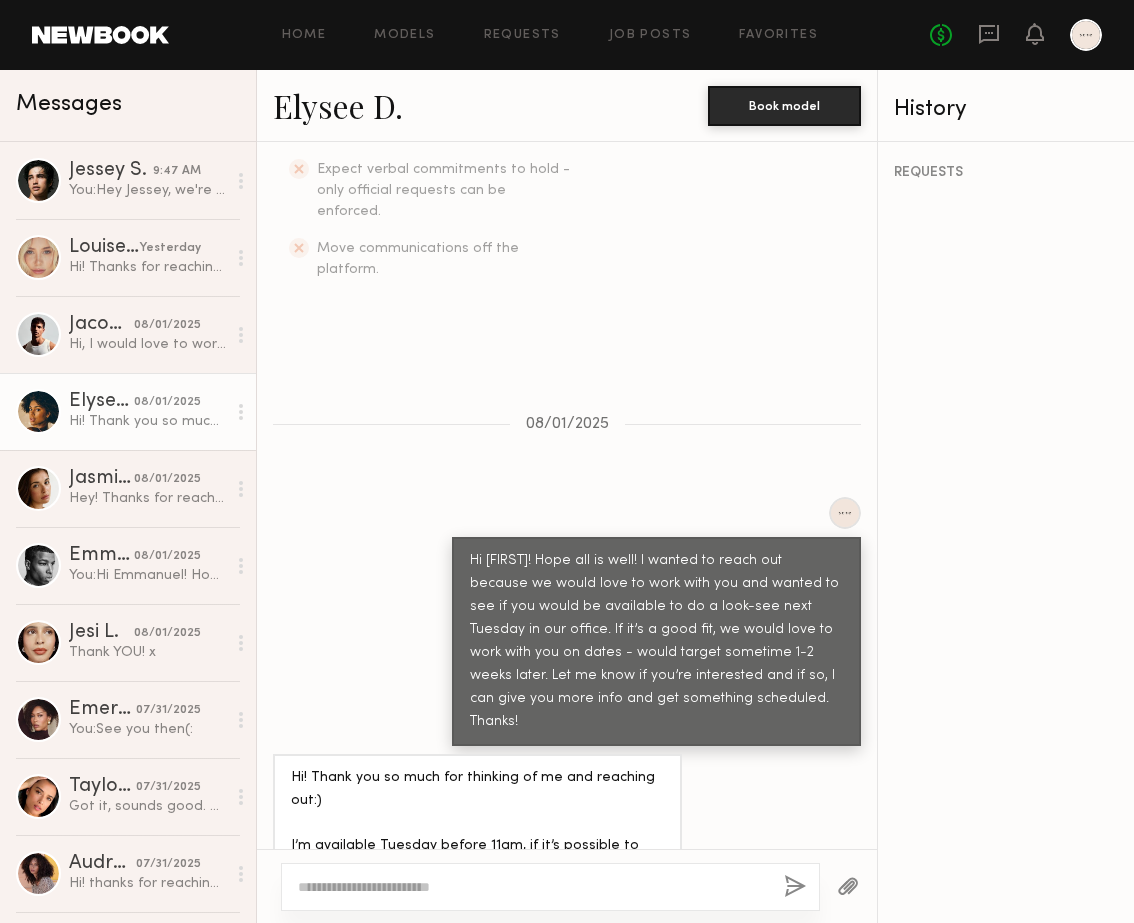 click 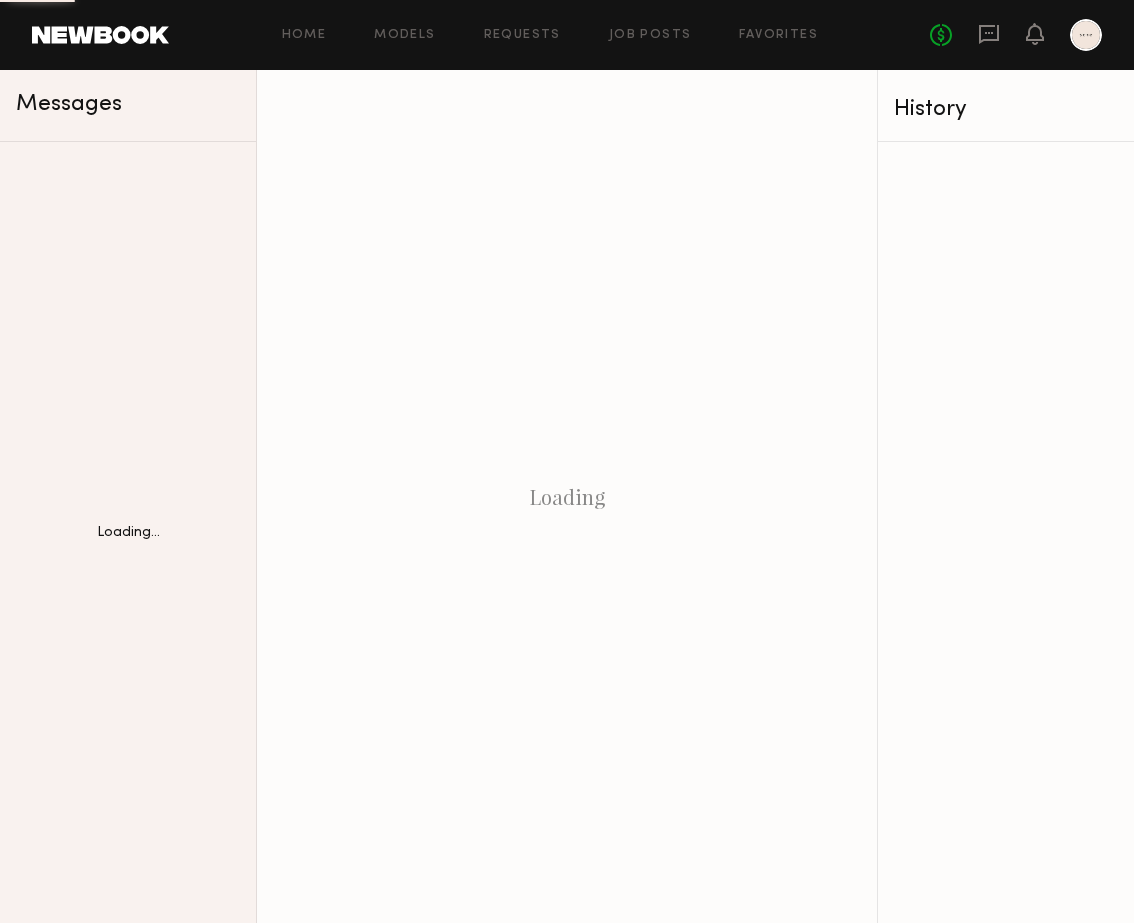 scroll, scrollTop: 0, scrollLeft: 0, axis: both 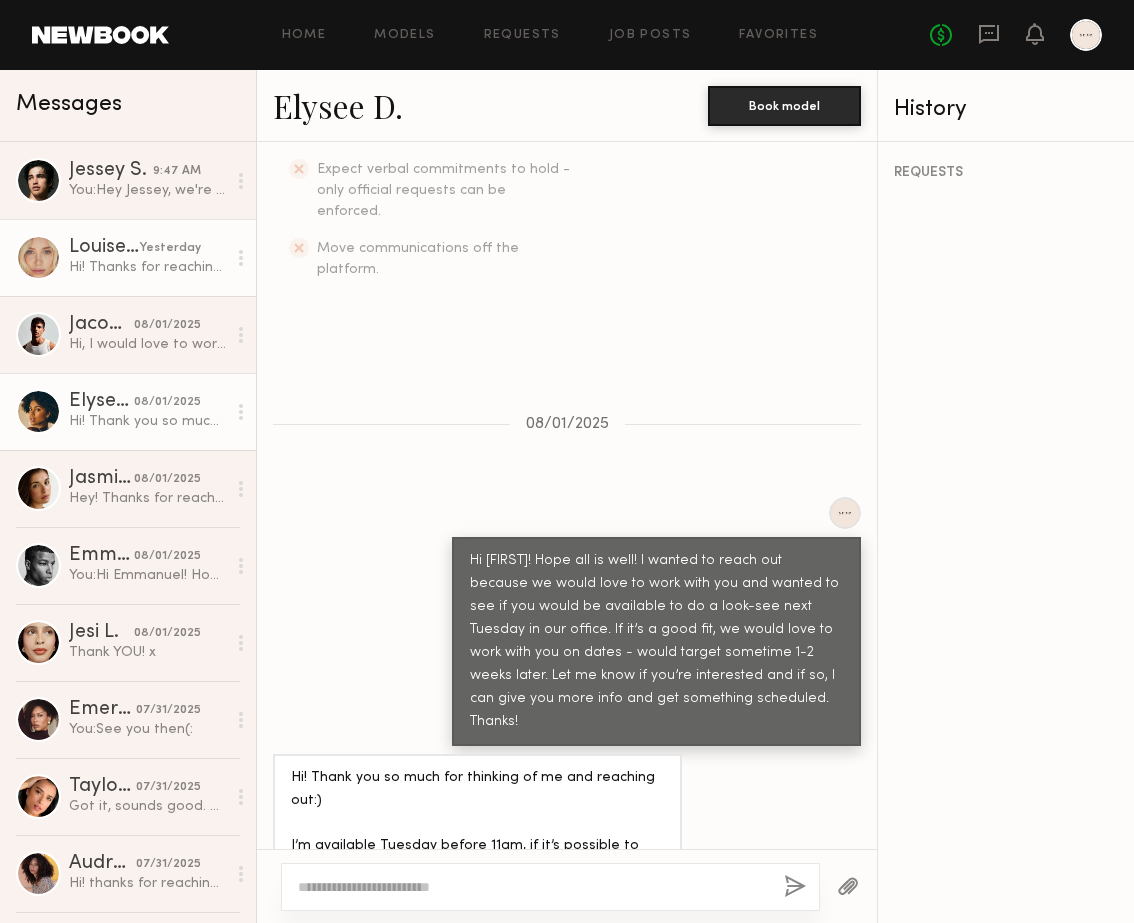 click on "Hi! Thanks for reaching out. Unfortunately I’m only doing direct bookings right now since I have a full time job. But i’ll let you know if anything changes!" 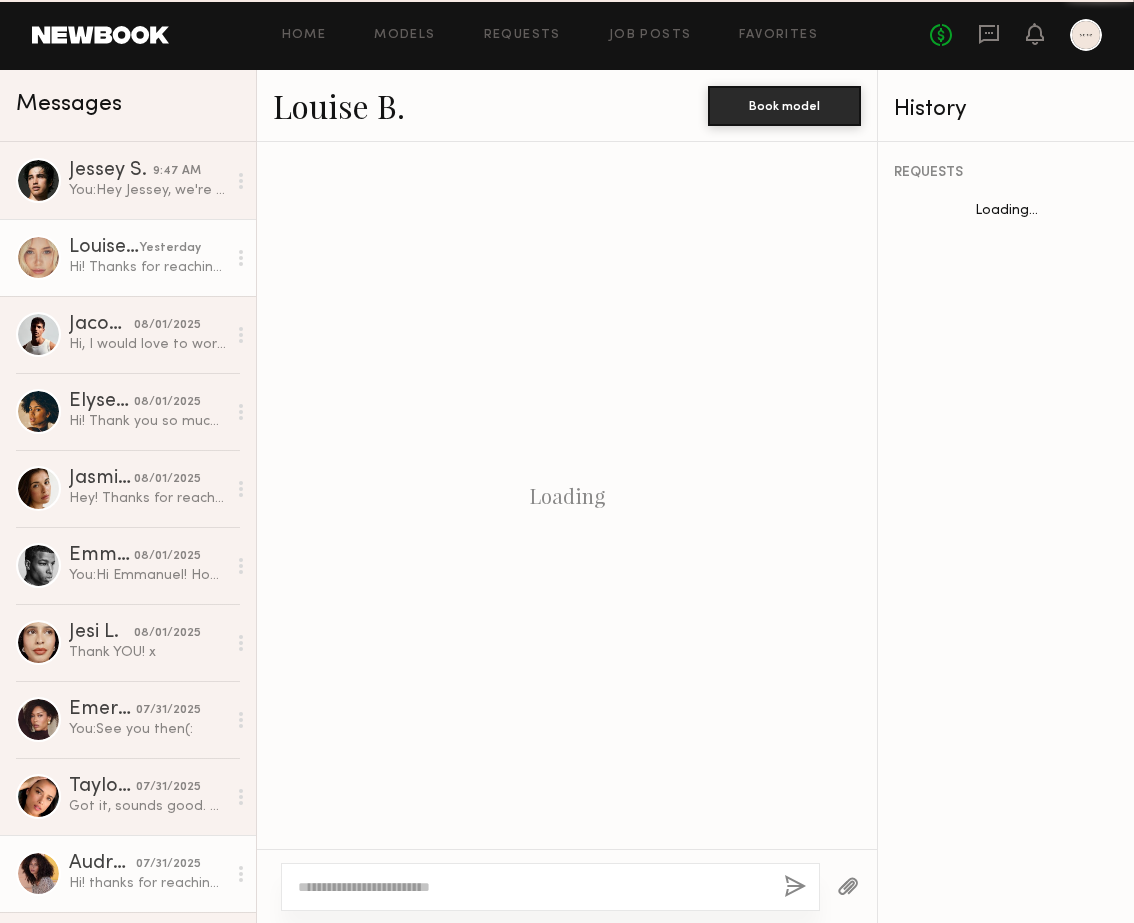 scroll, scrollTop: 733, scrollLeft: 0, axis: vertical 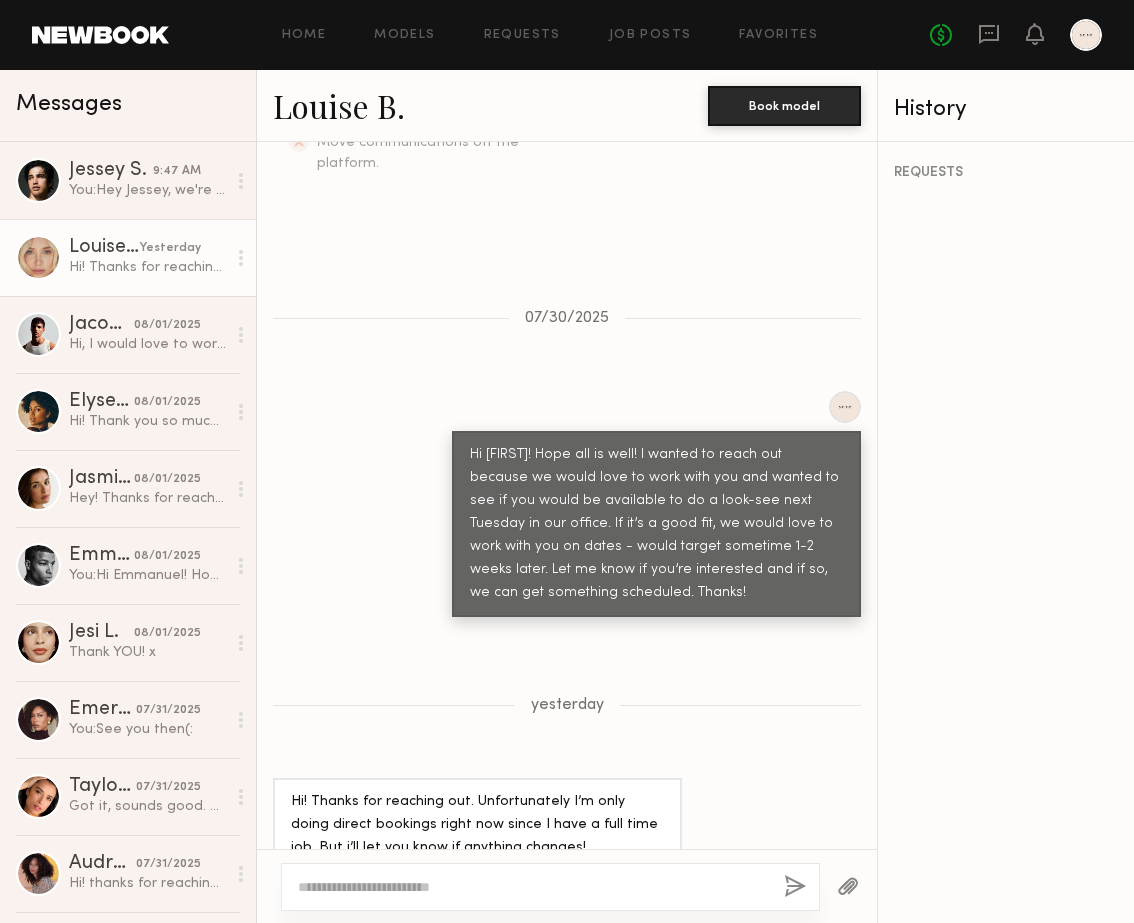 click 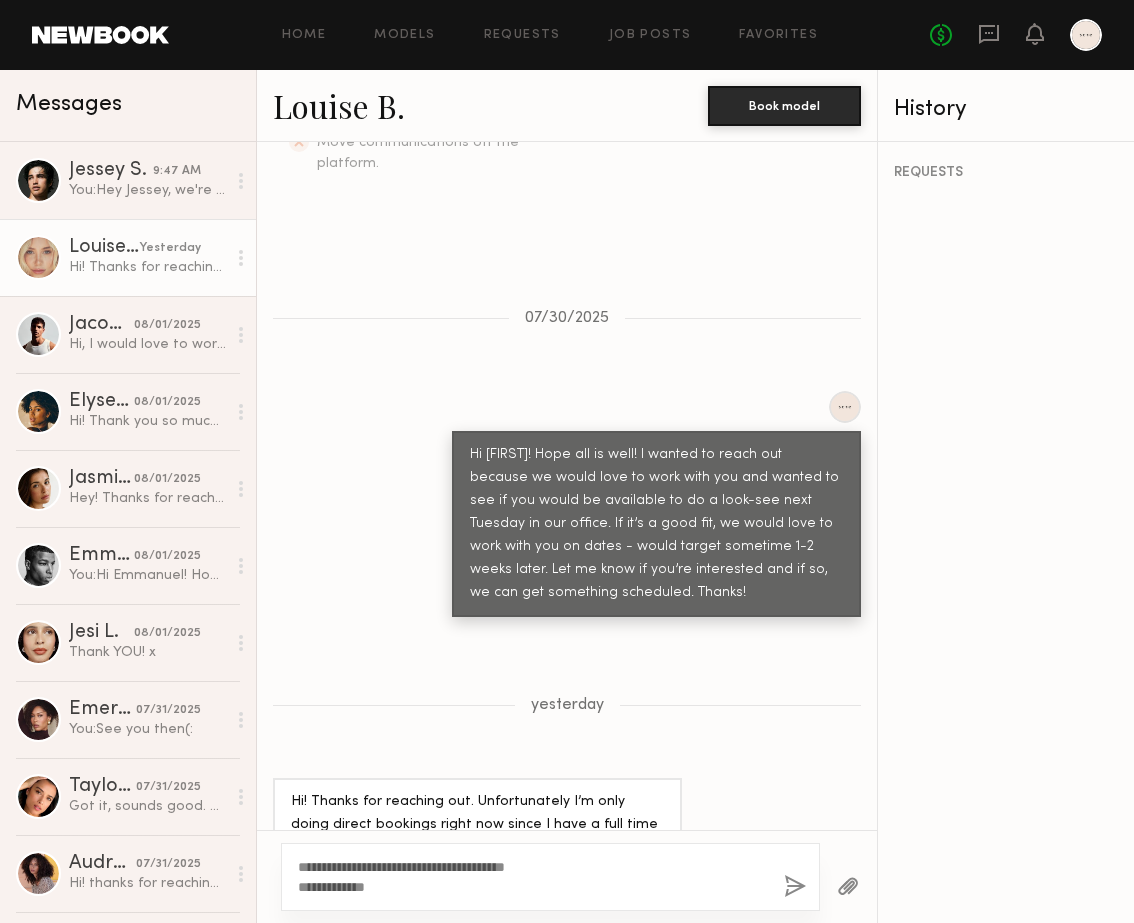 click on "**********" 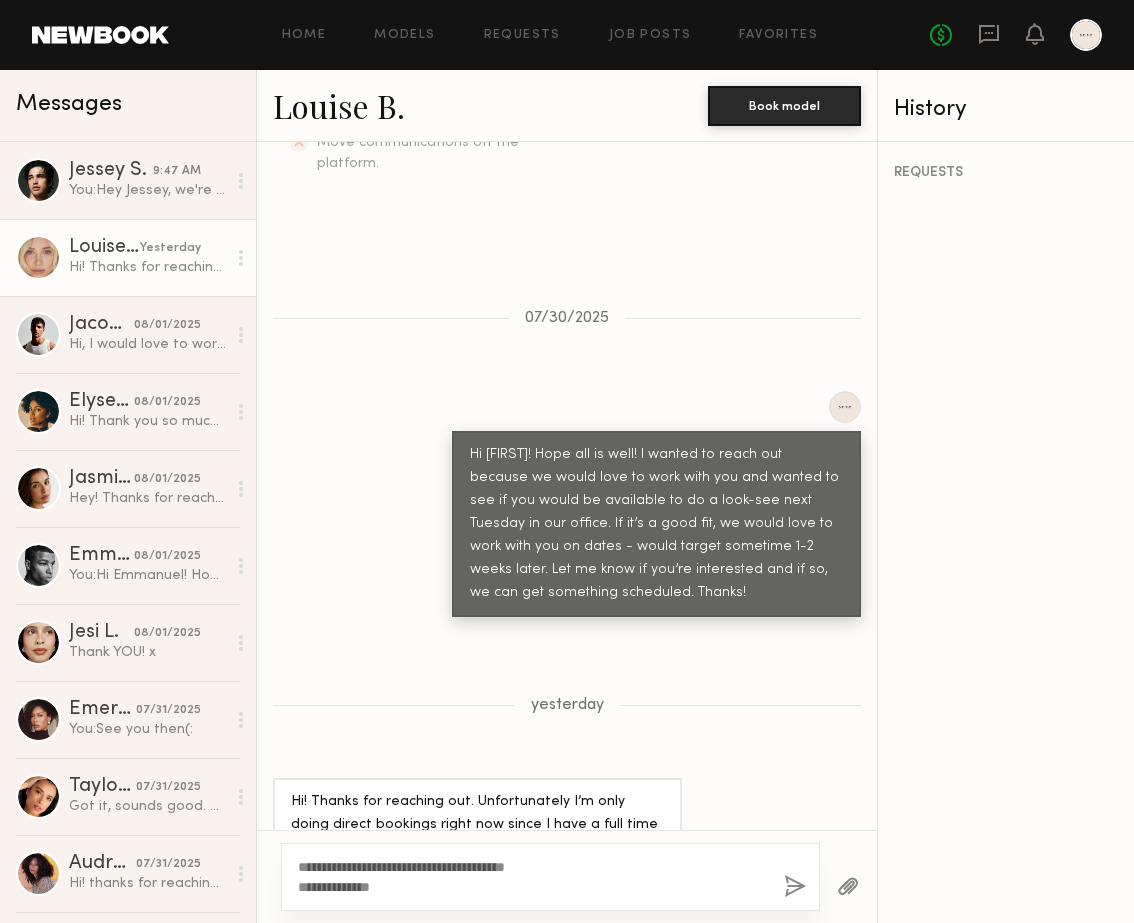click on "**********" 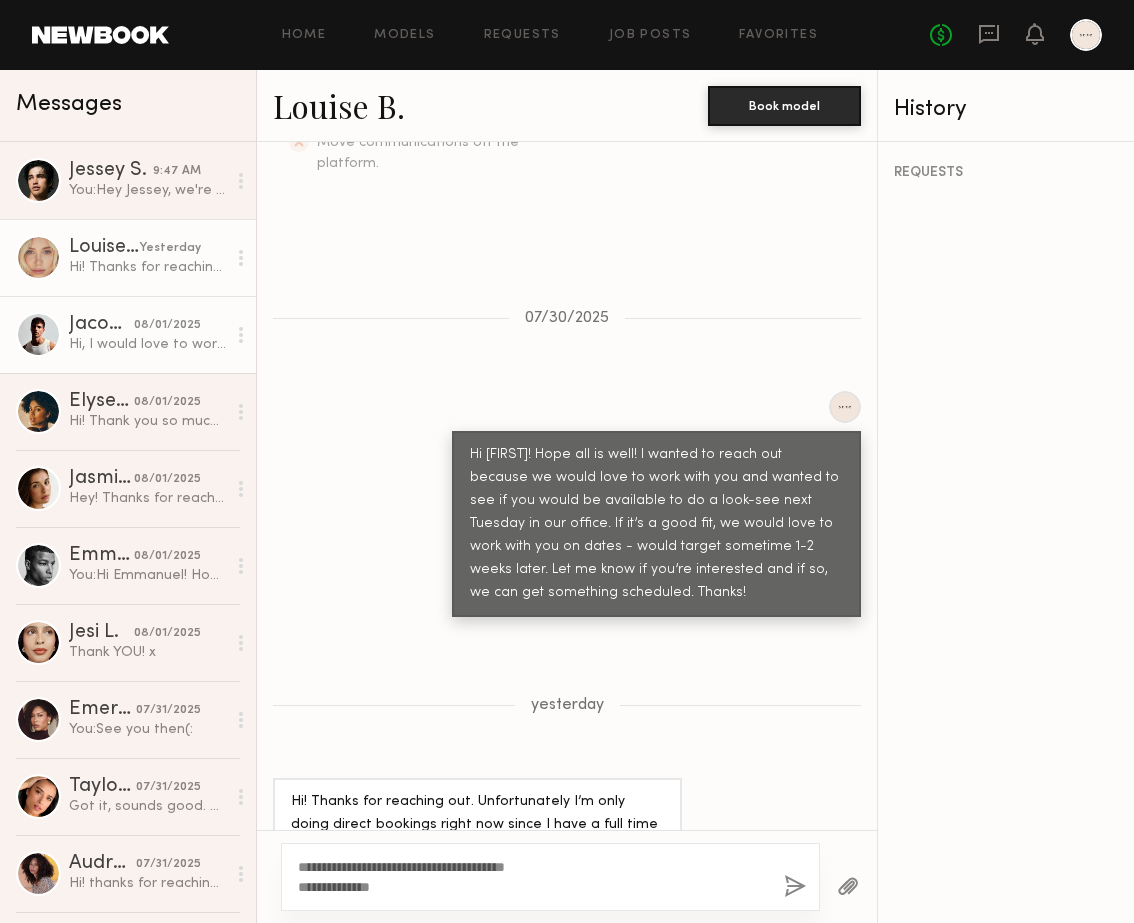type on "**********" 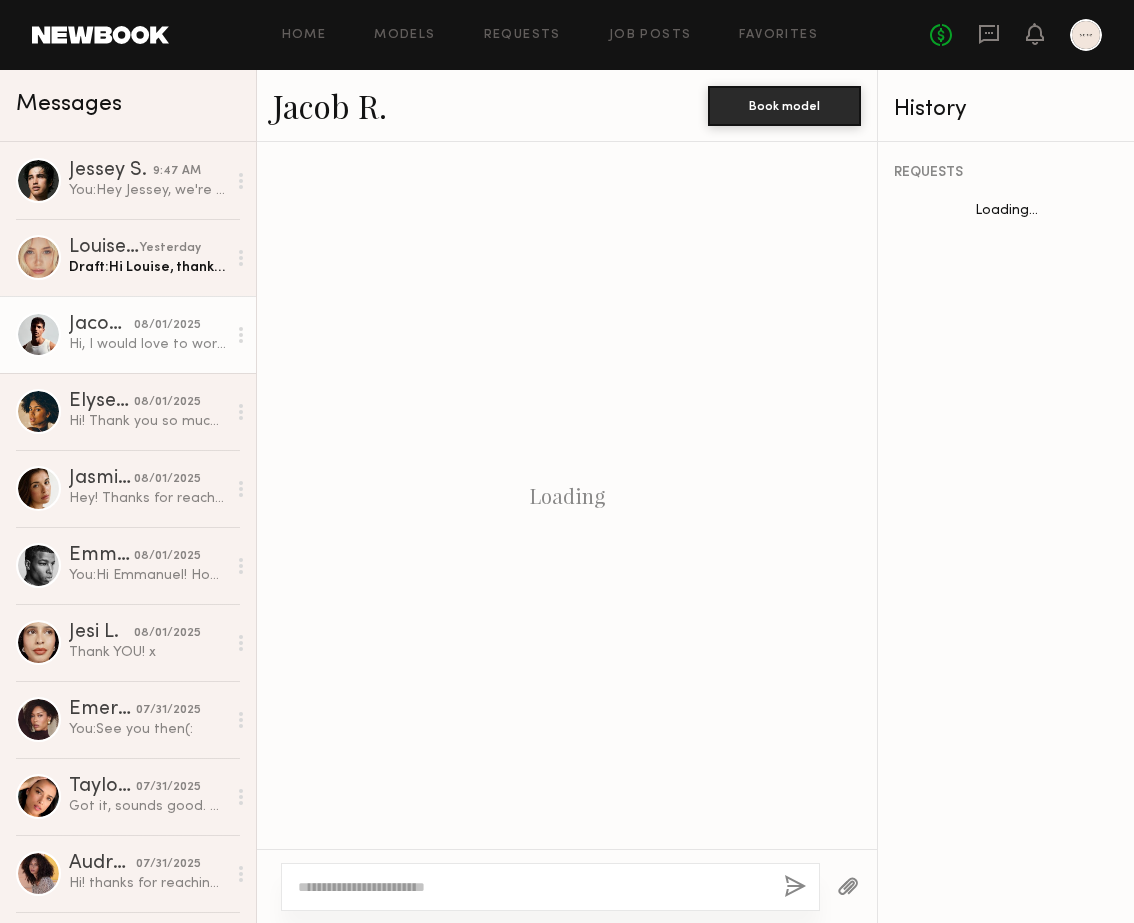 scroll, scrollTop: 558, scrollLeft: 0, axis: vertical 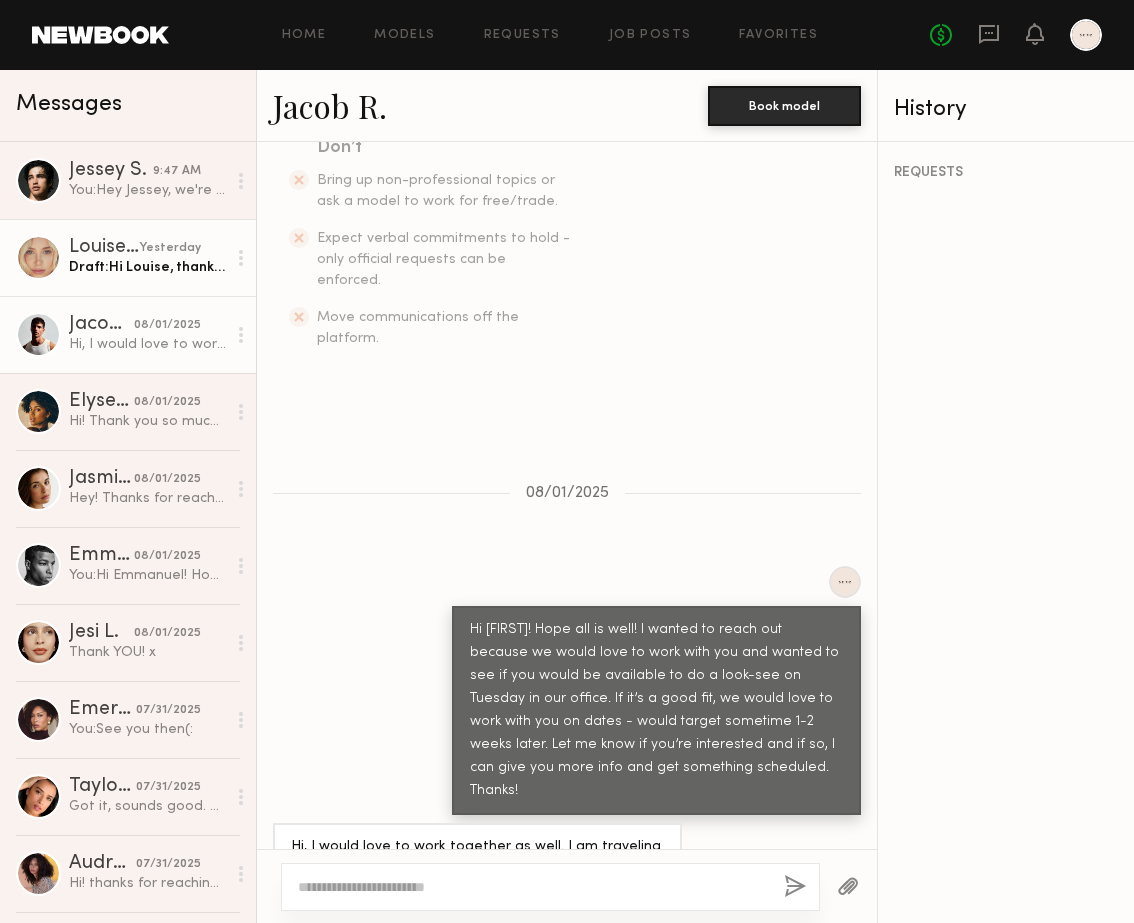 click on "Draft:  Hi Louise, thanks for getting back to me!
Sounds good (:" 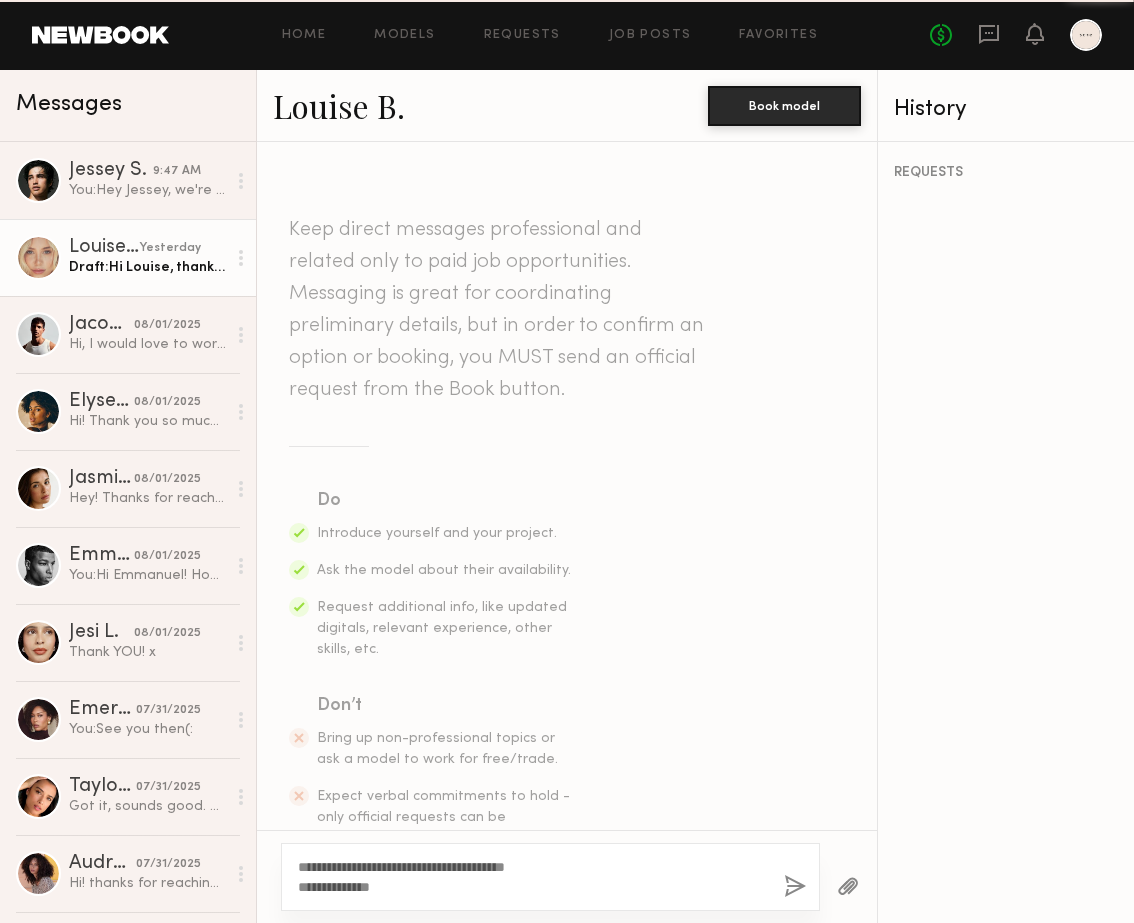 scroll, scrollTop: 733, scrollLeft: 0, axis: vertical 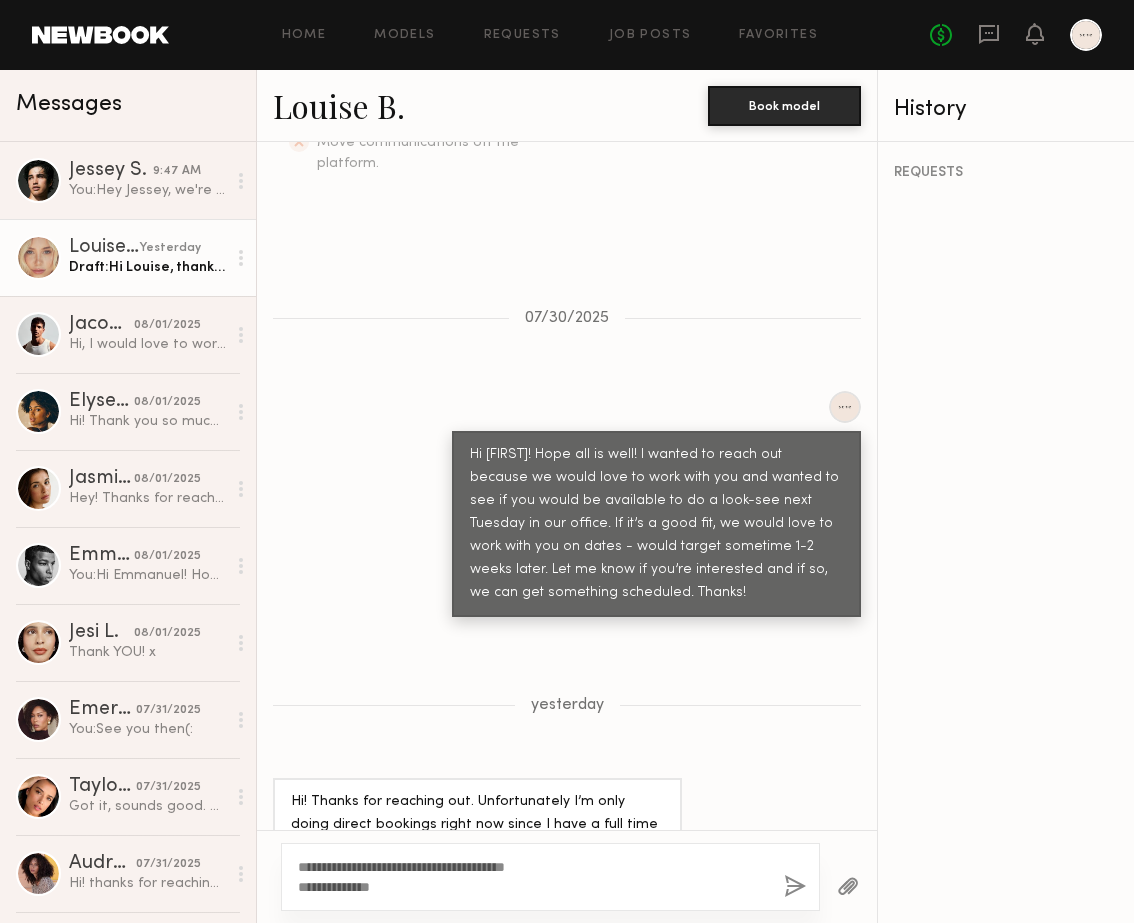 click on "**********" 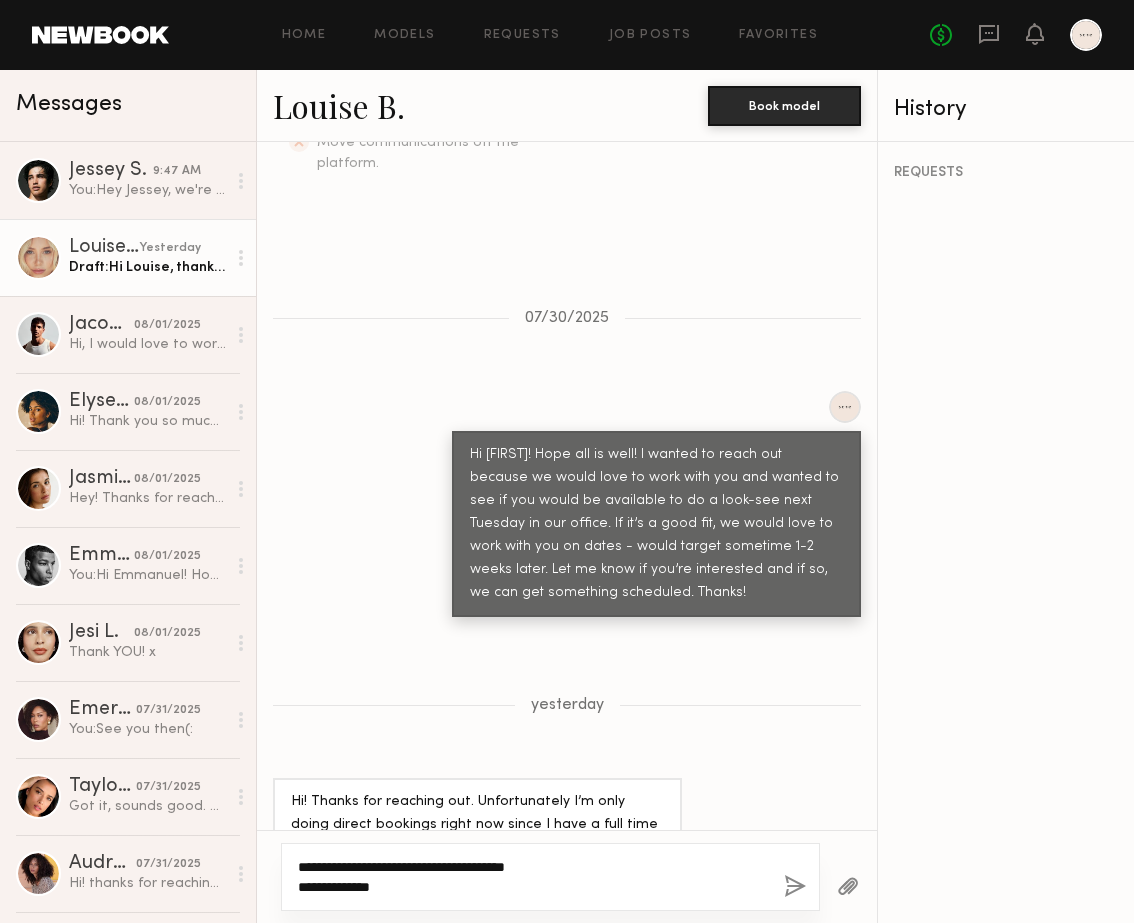 click on "**********" 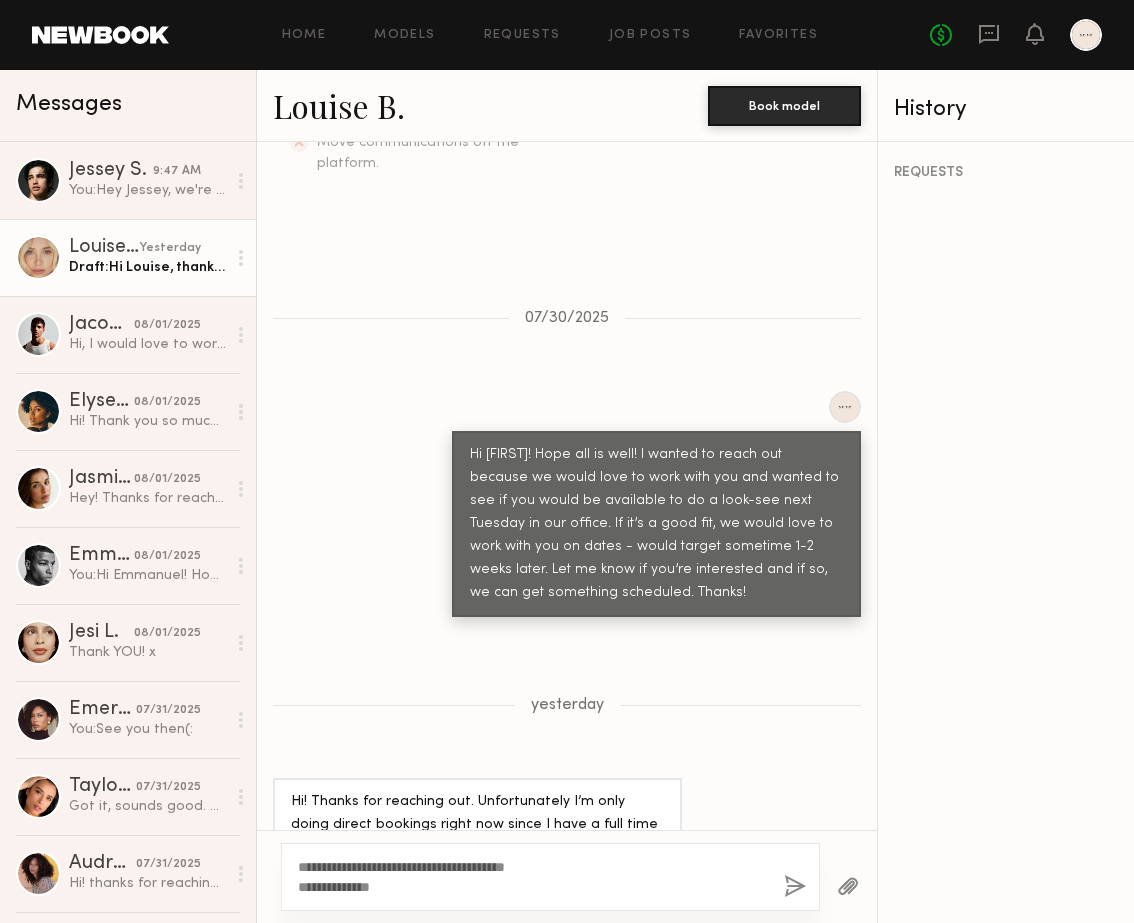 click 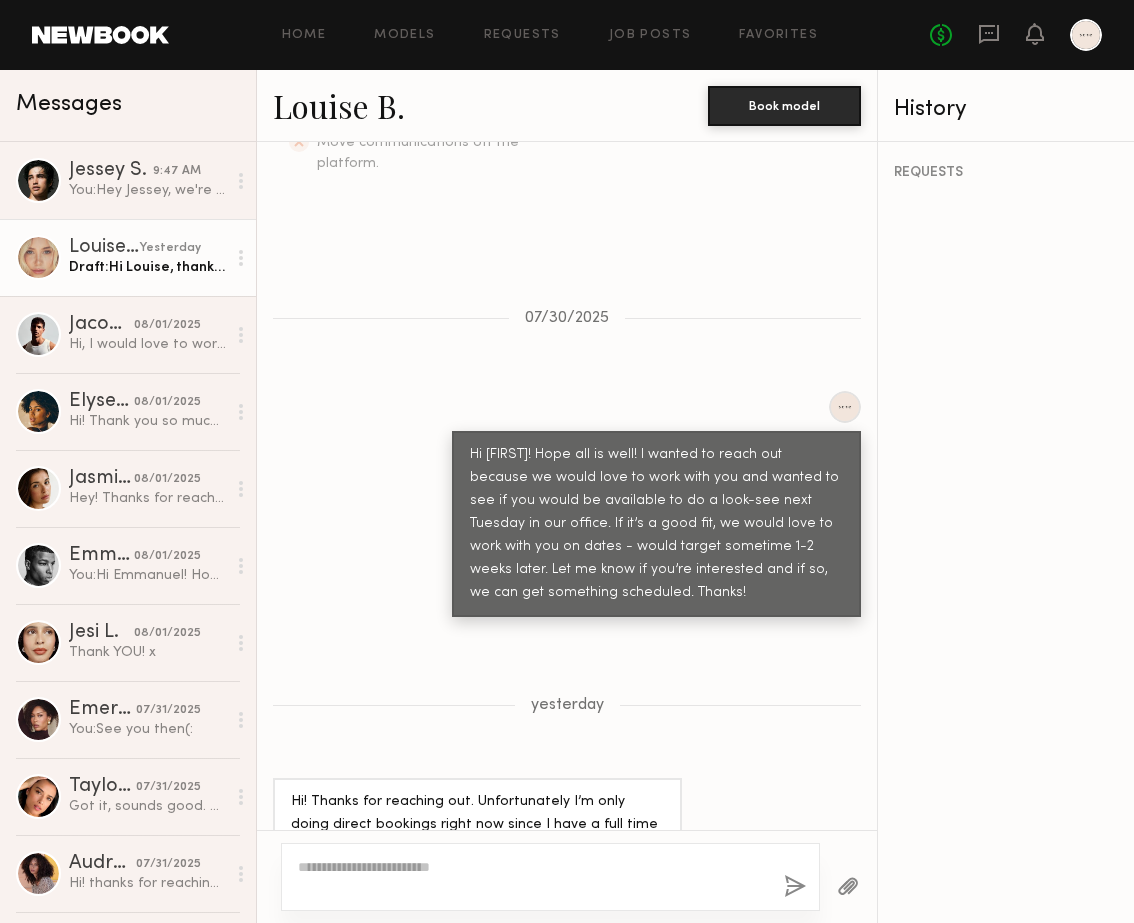 scroll, scrollTop: 1156, scrollLeft: 0, axis: vertical 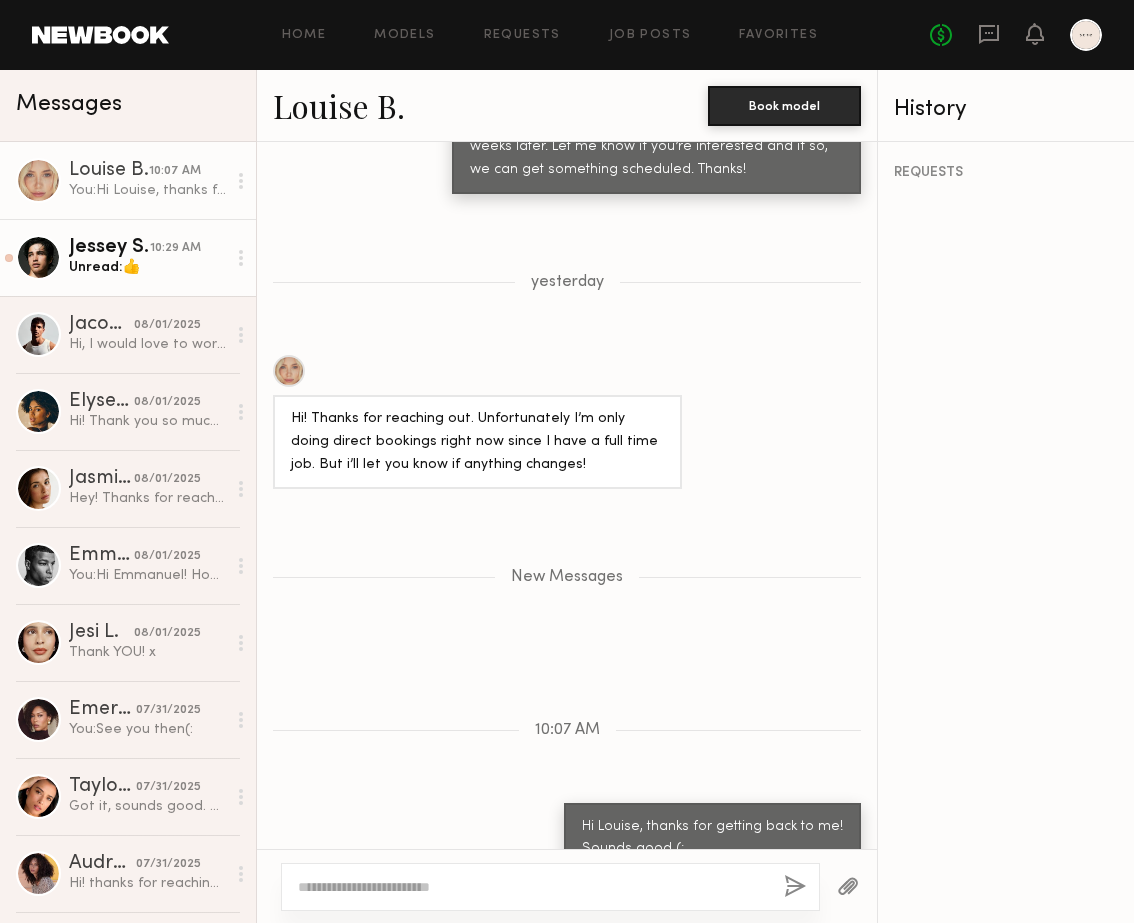 click on "Unread:  👍" 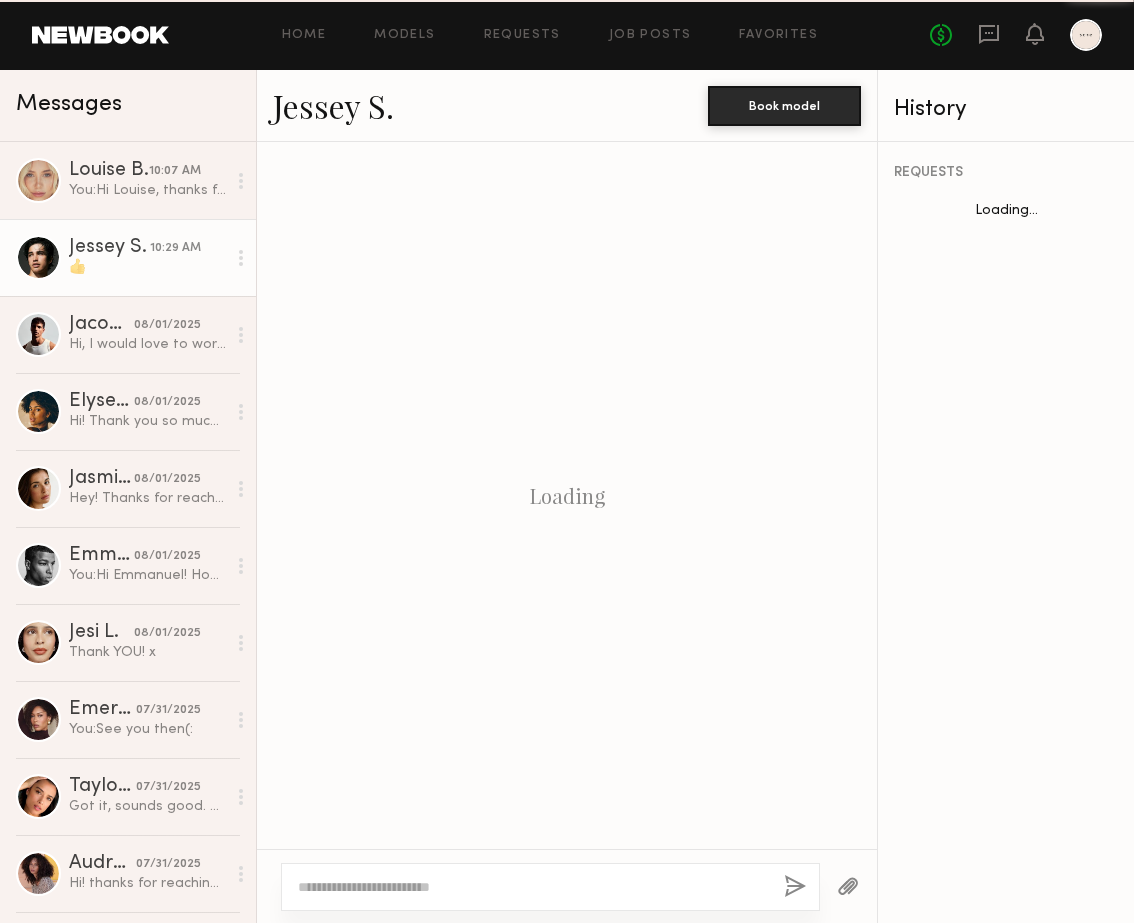 scroll, scrollTop: 1710, scrollLeft: 0, axis: vertical 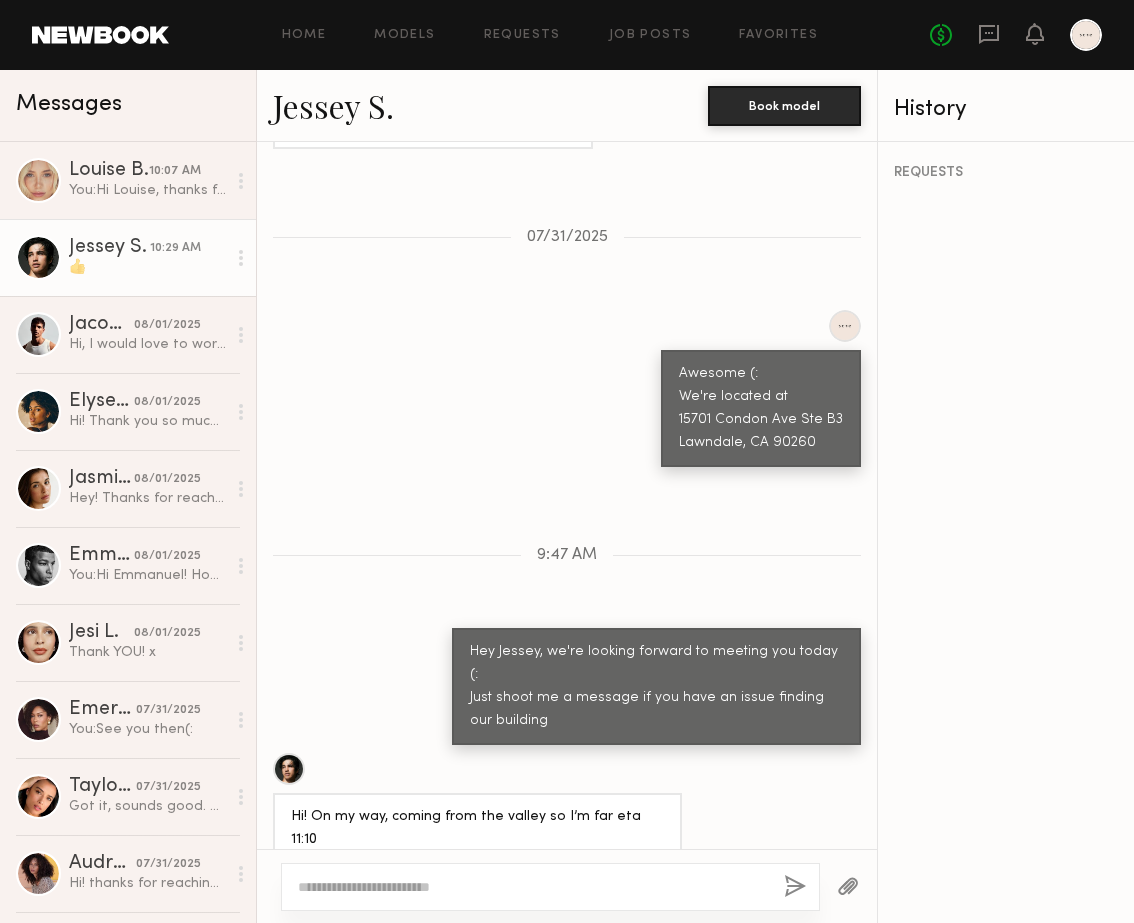 click 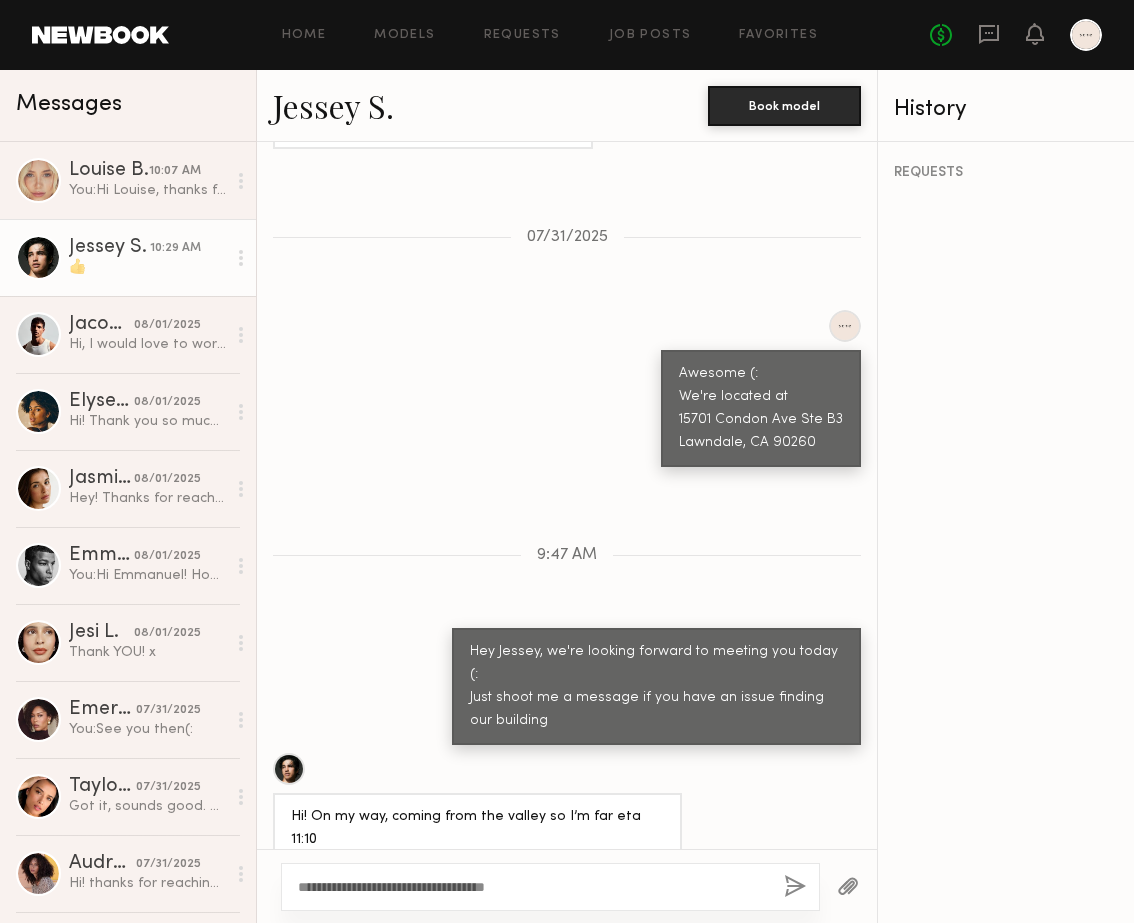 click on "**********" 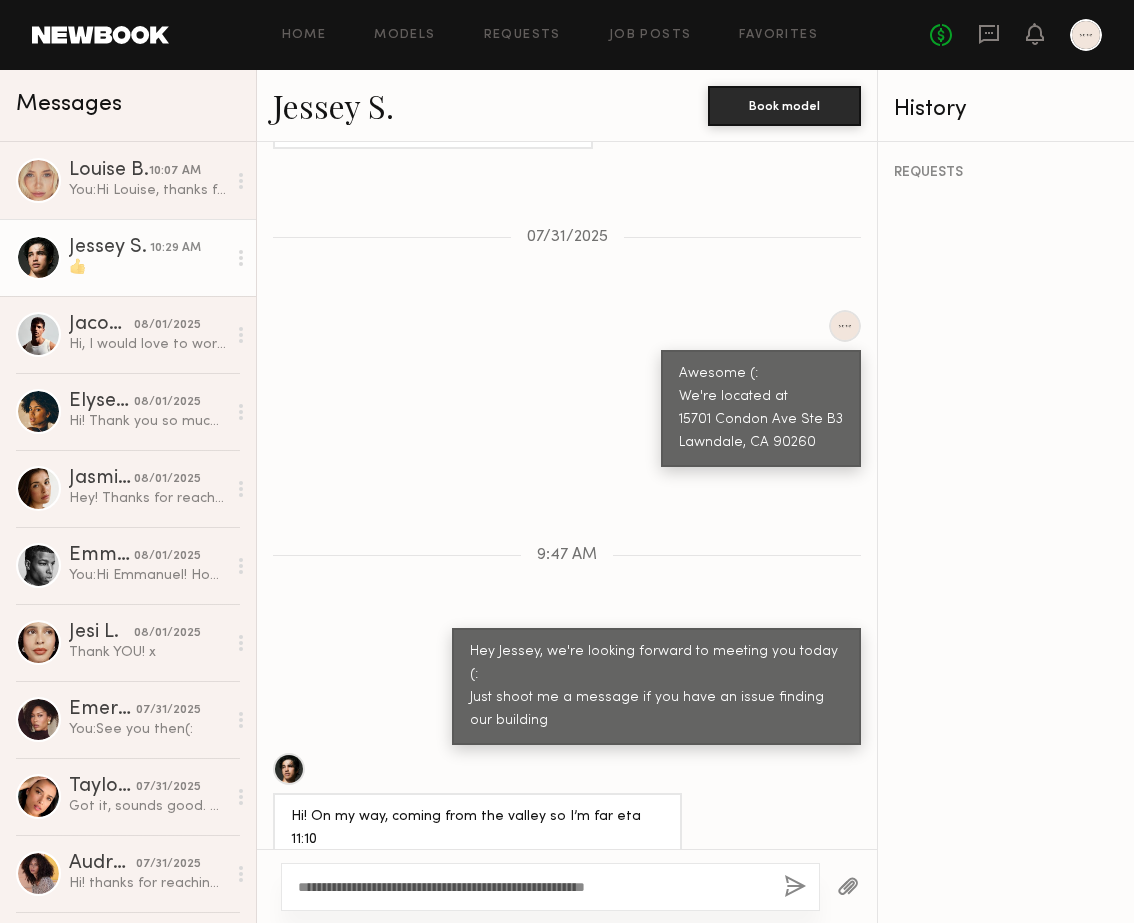 click on "**********" 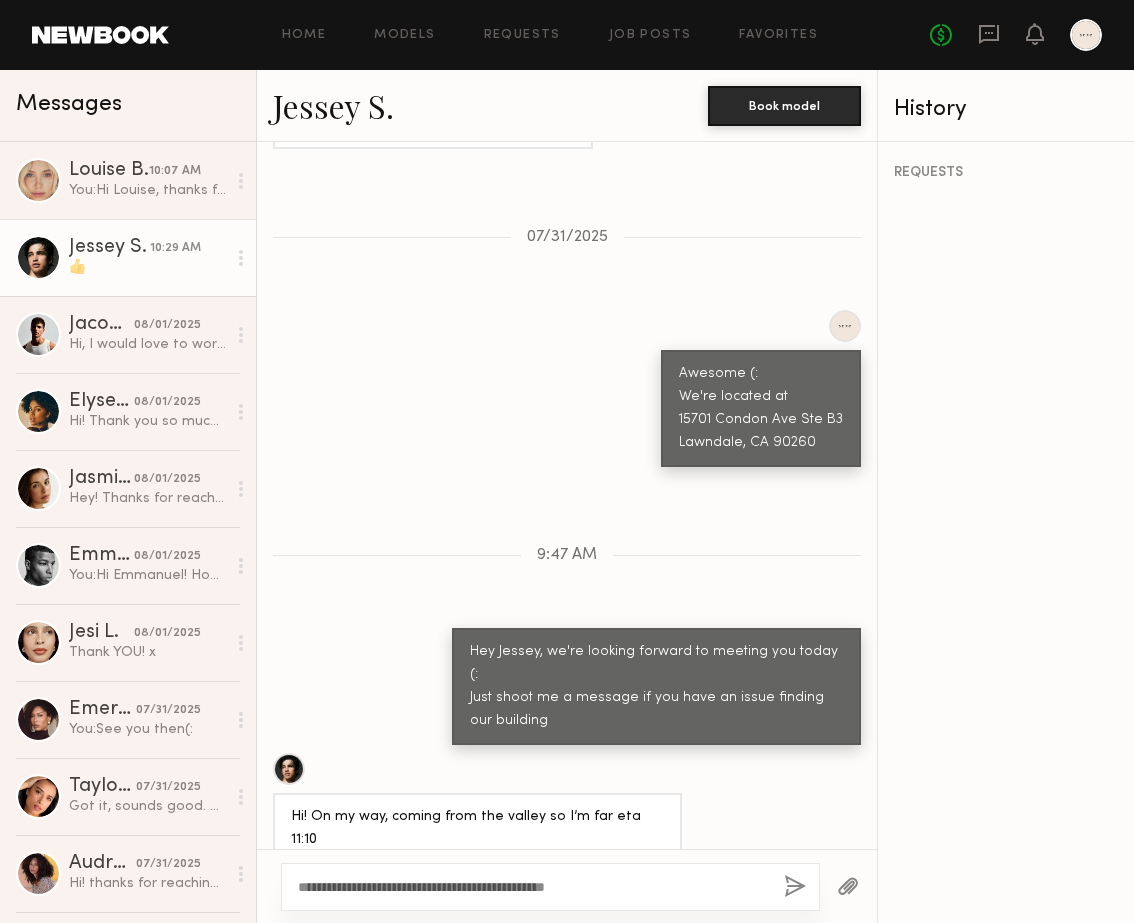 click on "**********" 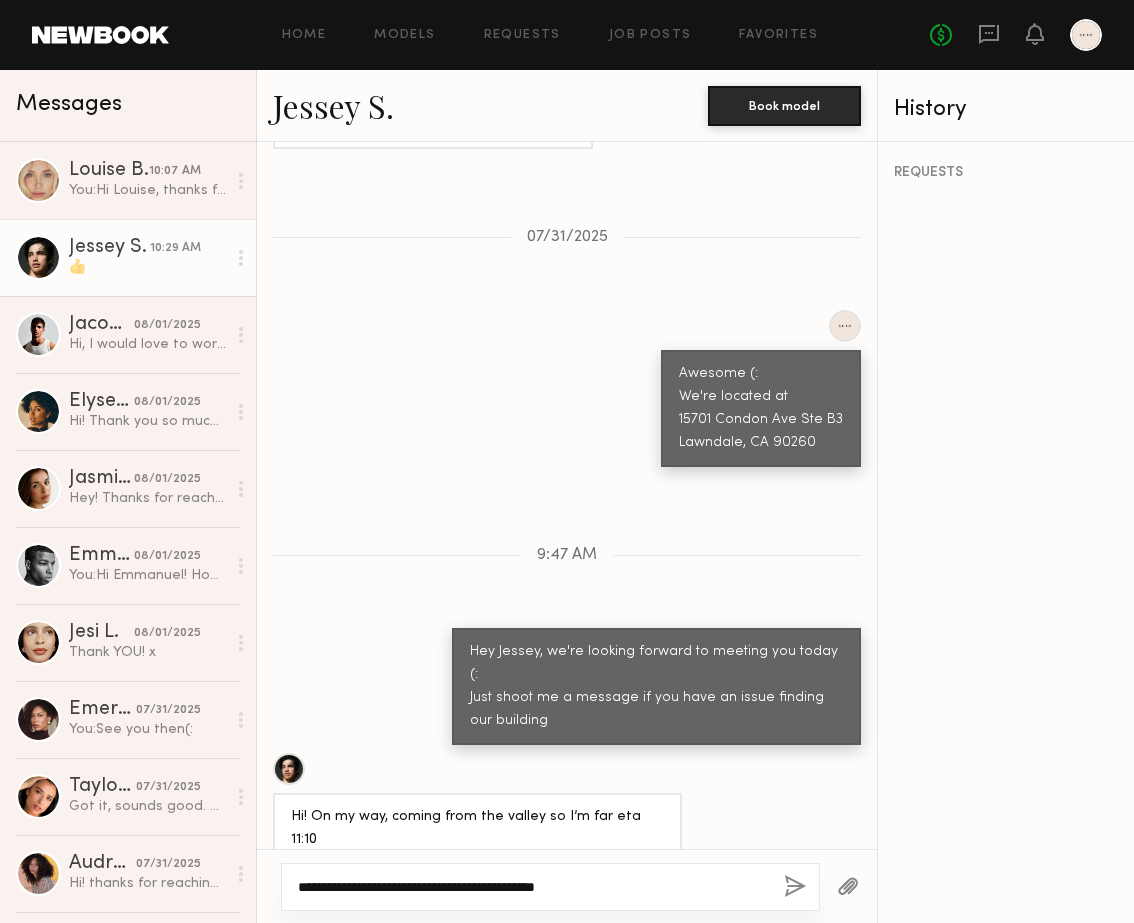 type on "**********" 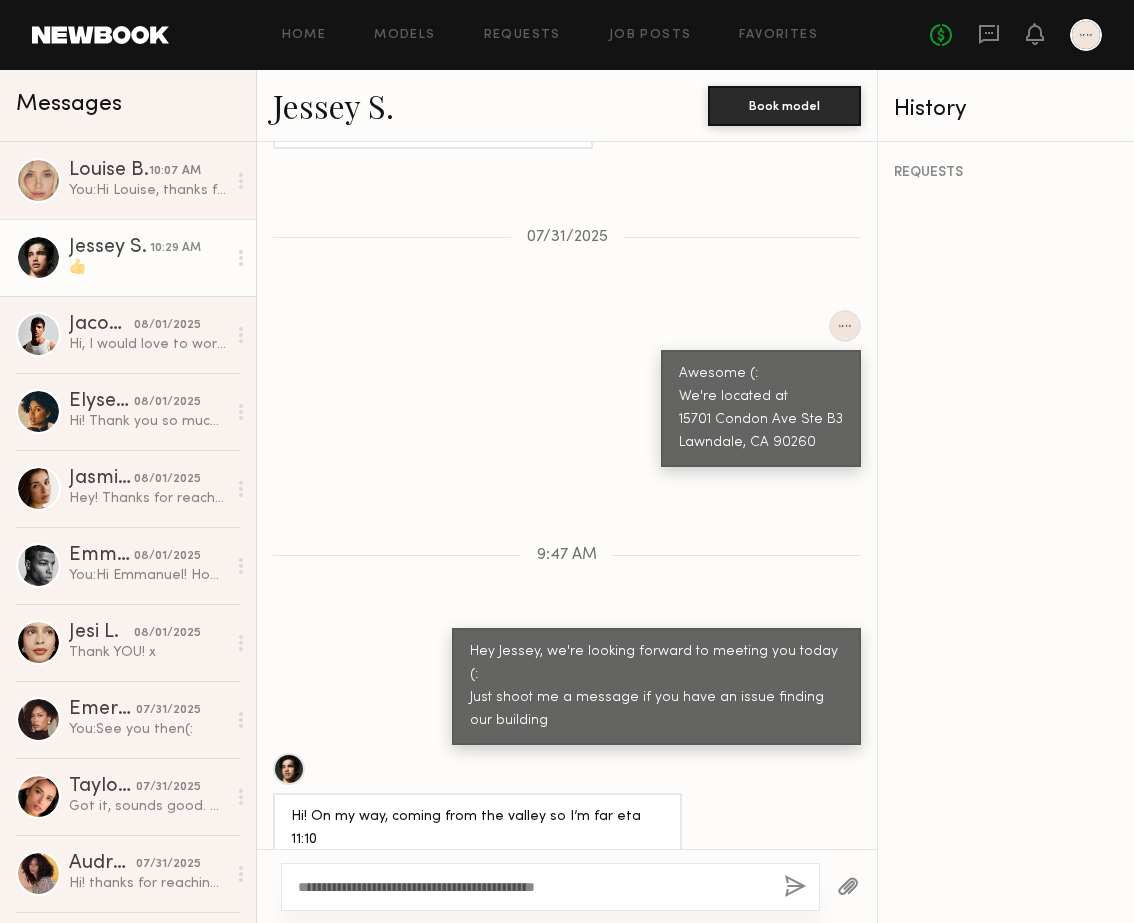 click 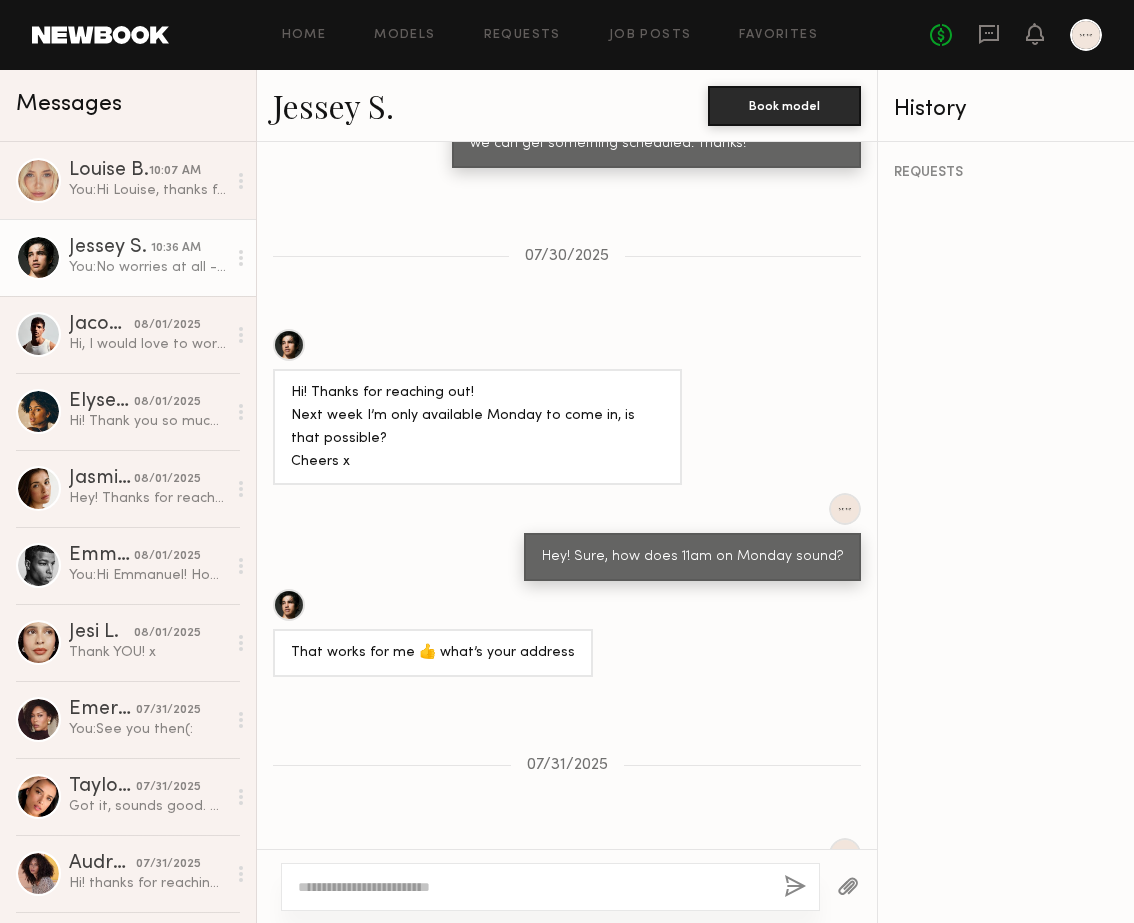 scroll, scrollTop: 1918, scrollLeft: 0, axis: vertical 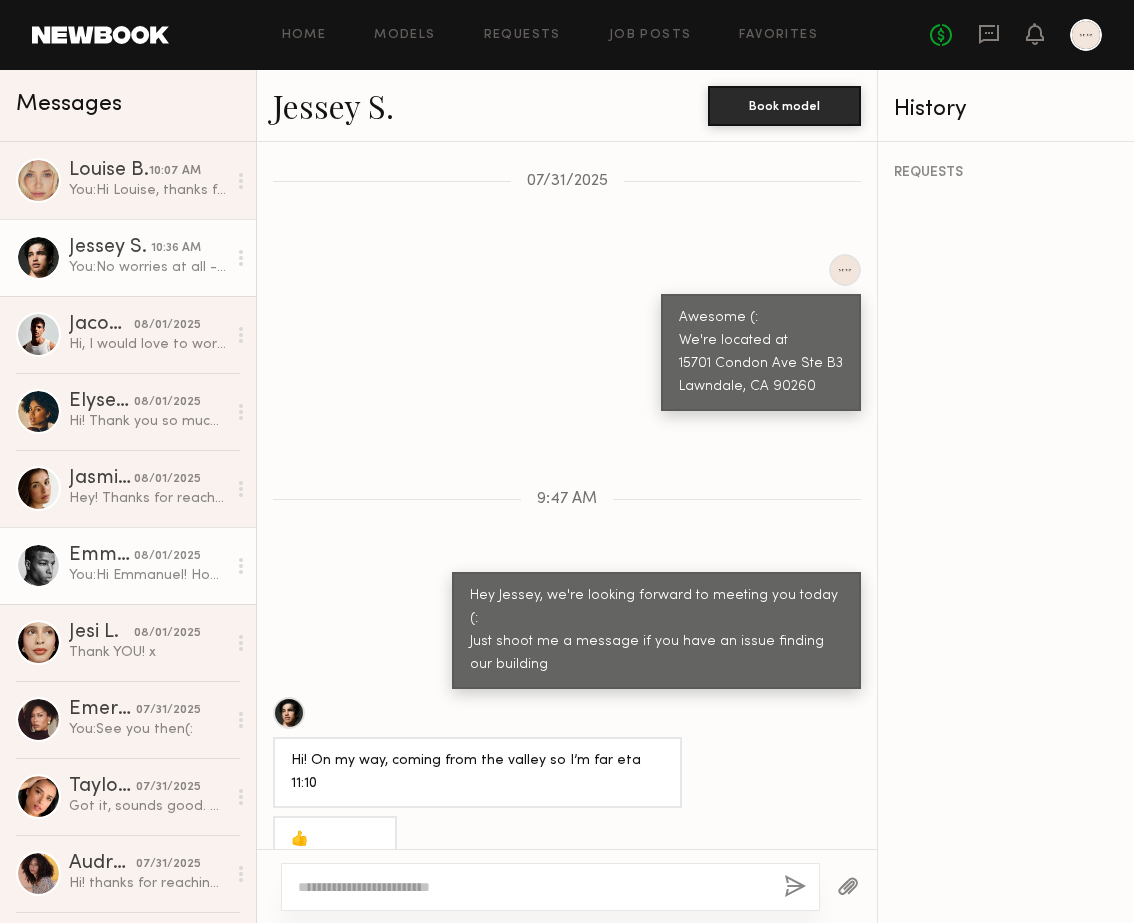 click on "You:  Hi Emmanuel! Hope all is well! I wanted to reach out because we would love to work with you and wanted to see if you would be available to do a look-see next Tuesday in our office. If it’s a good fit, we would love to work with you on dates - would target sometime 1-2 weeks later. Let me know if you’re interested and if so, I can give you more info and get something scheduled. Thanks!" 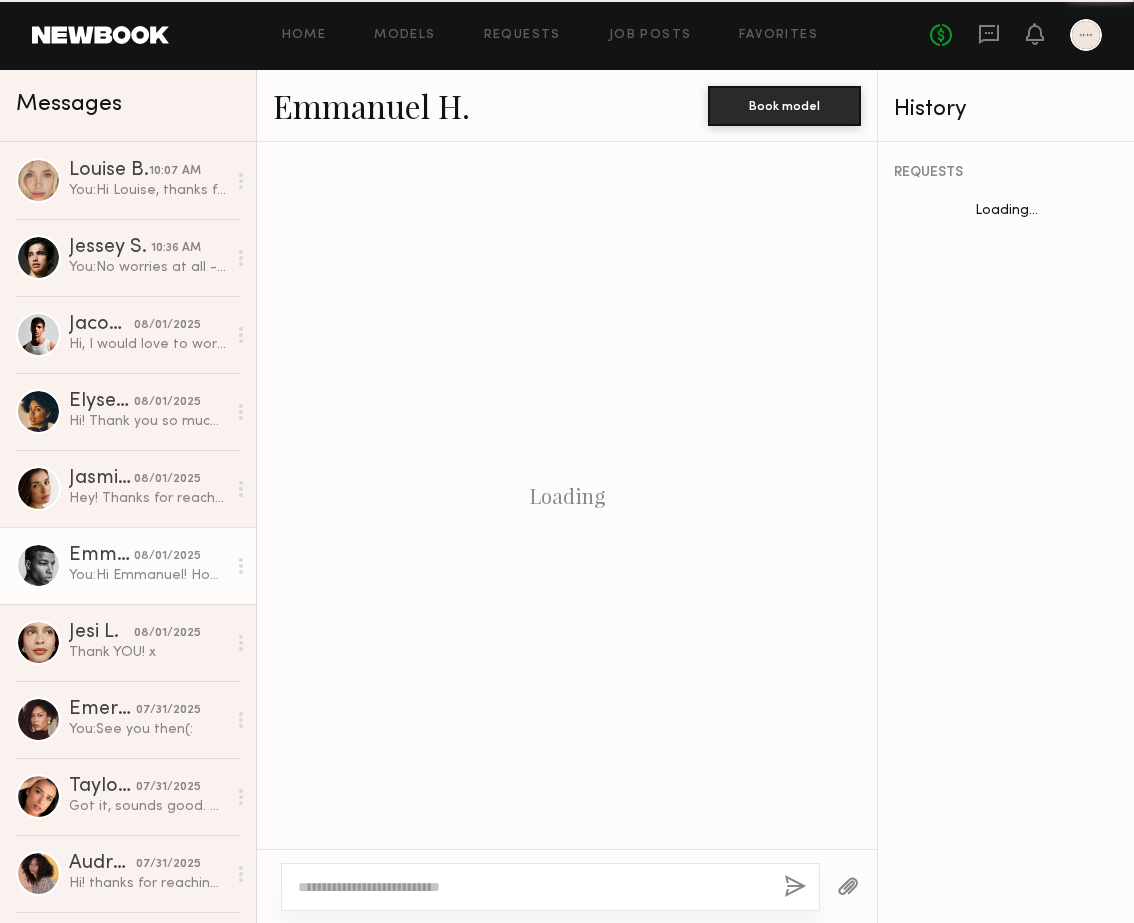 scroll, scrollTop: 479, scrollLeft: 0, axis: vertical 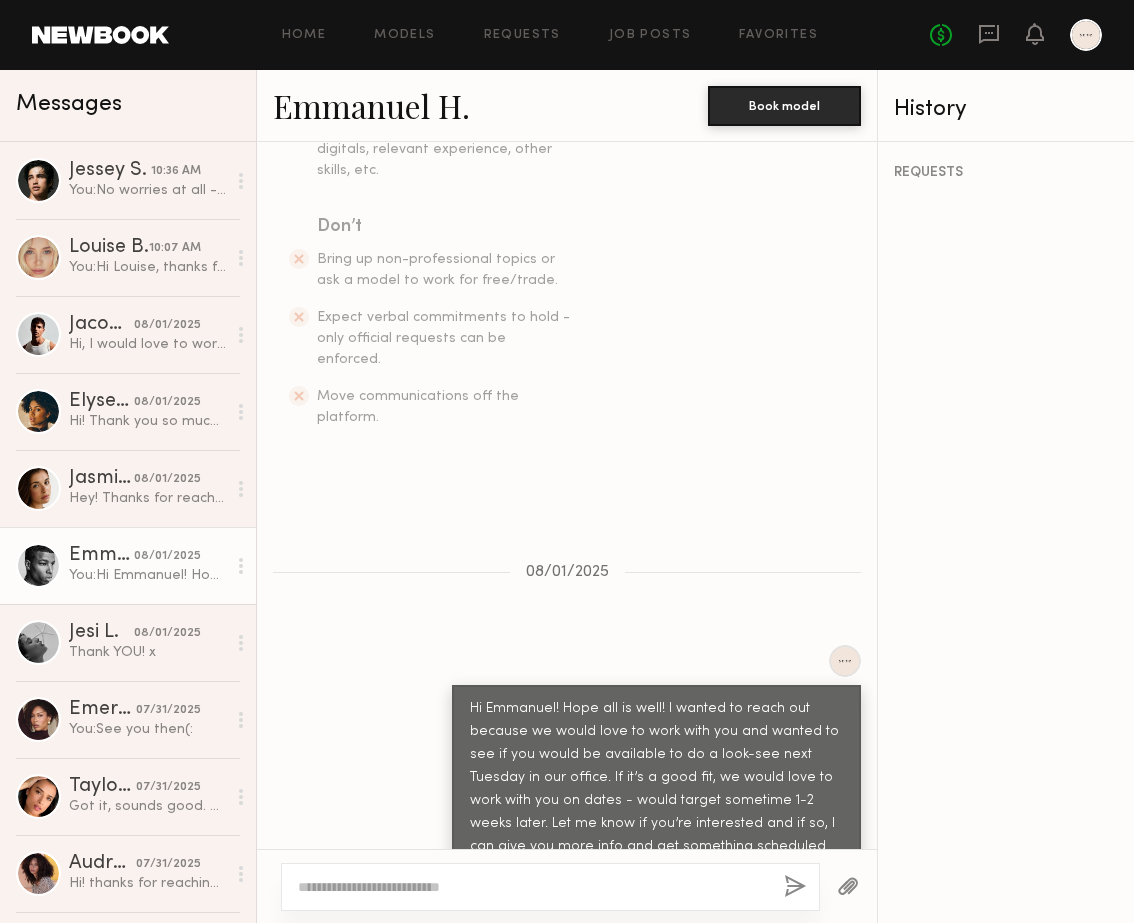 click on "You:  No worries at all - thanks for letting me know!" 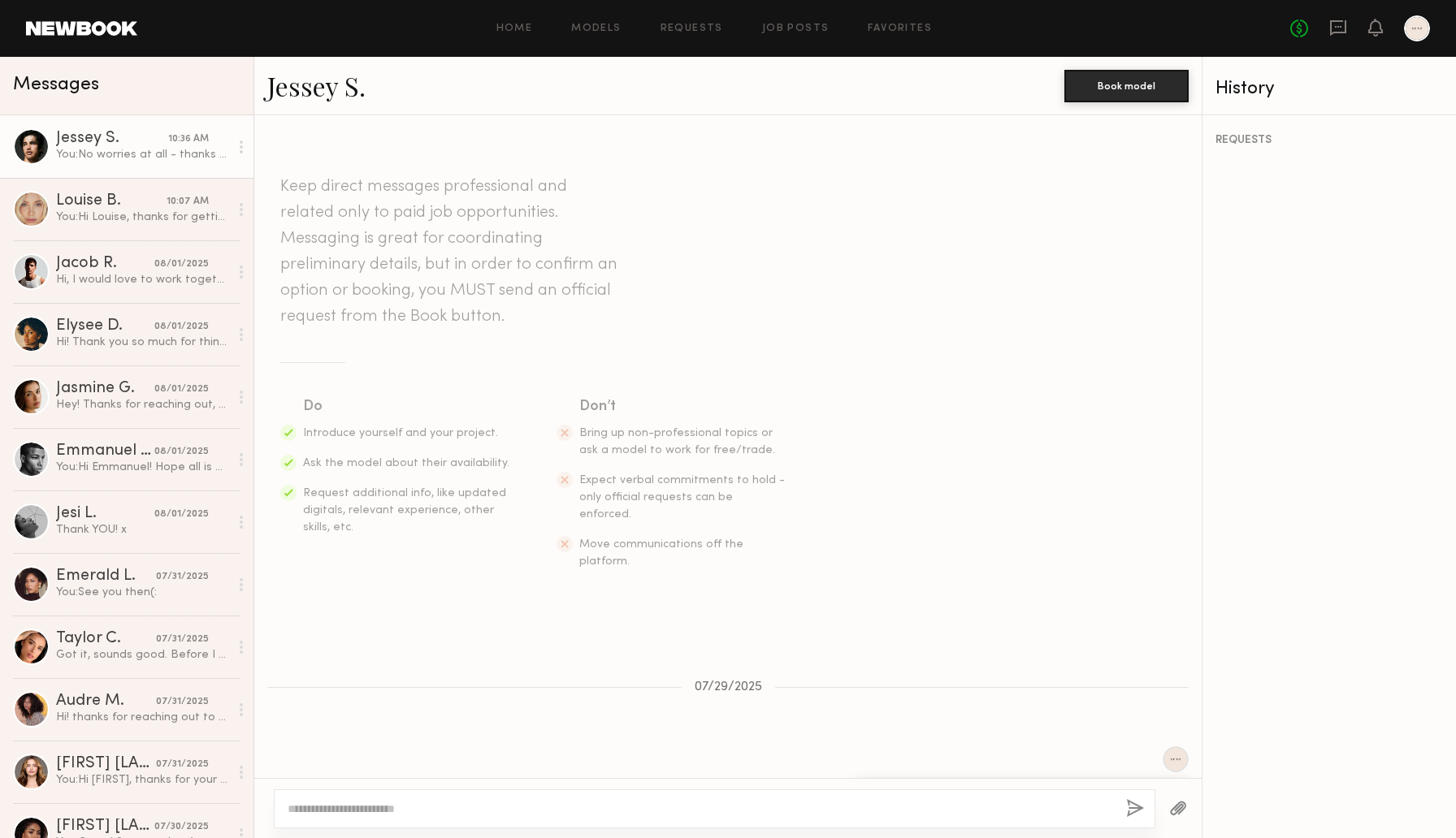 scroll, scrollTop: 1177, scrollLeft: 0, axis: vertical 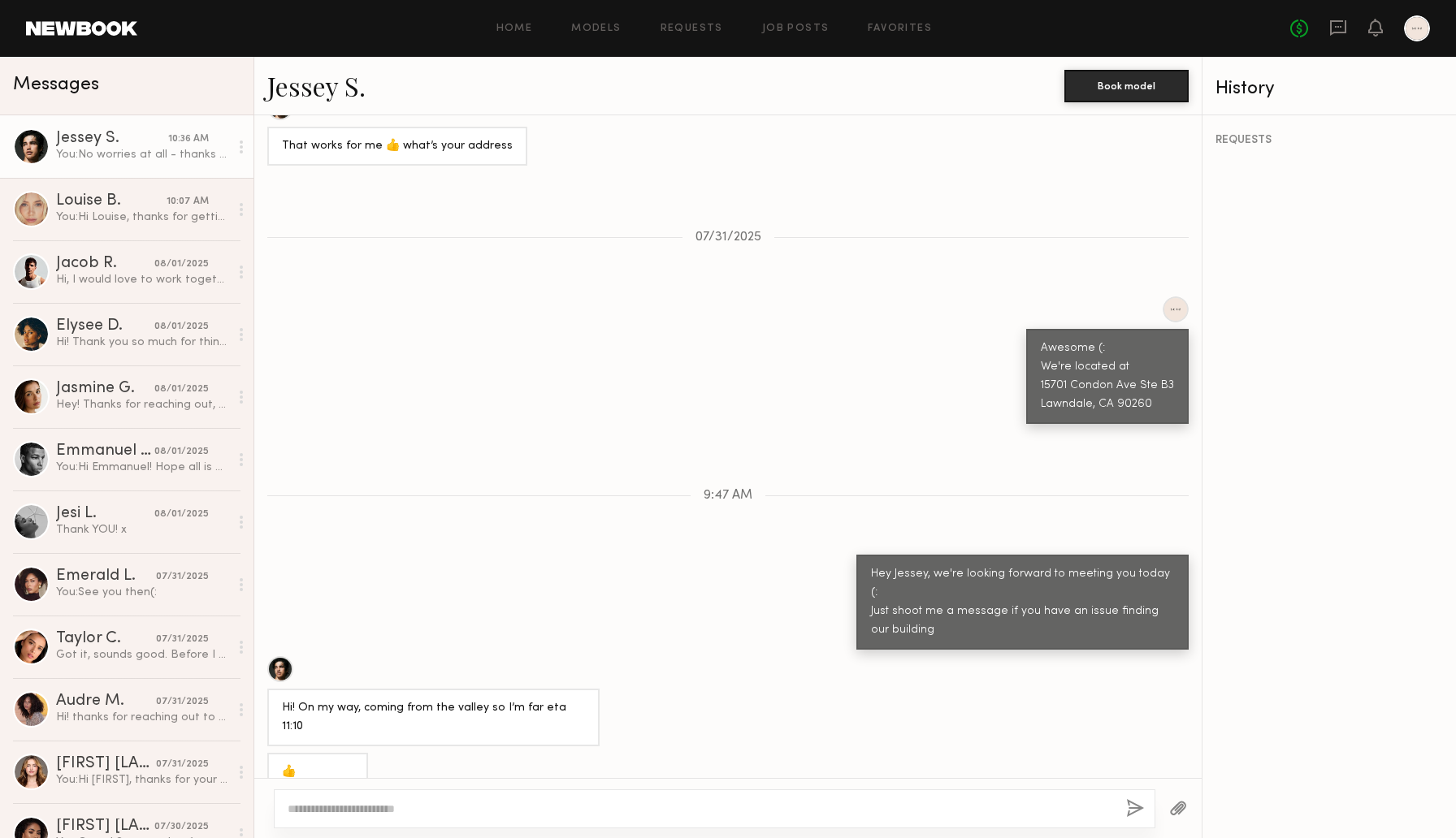click 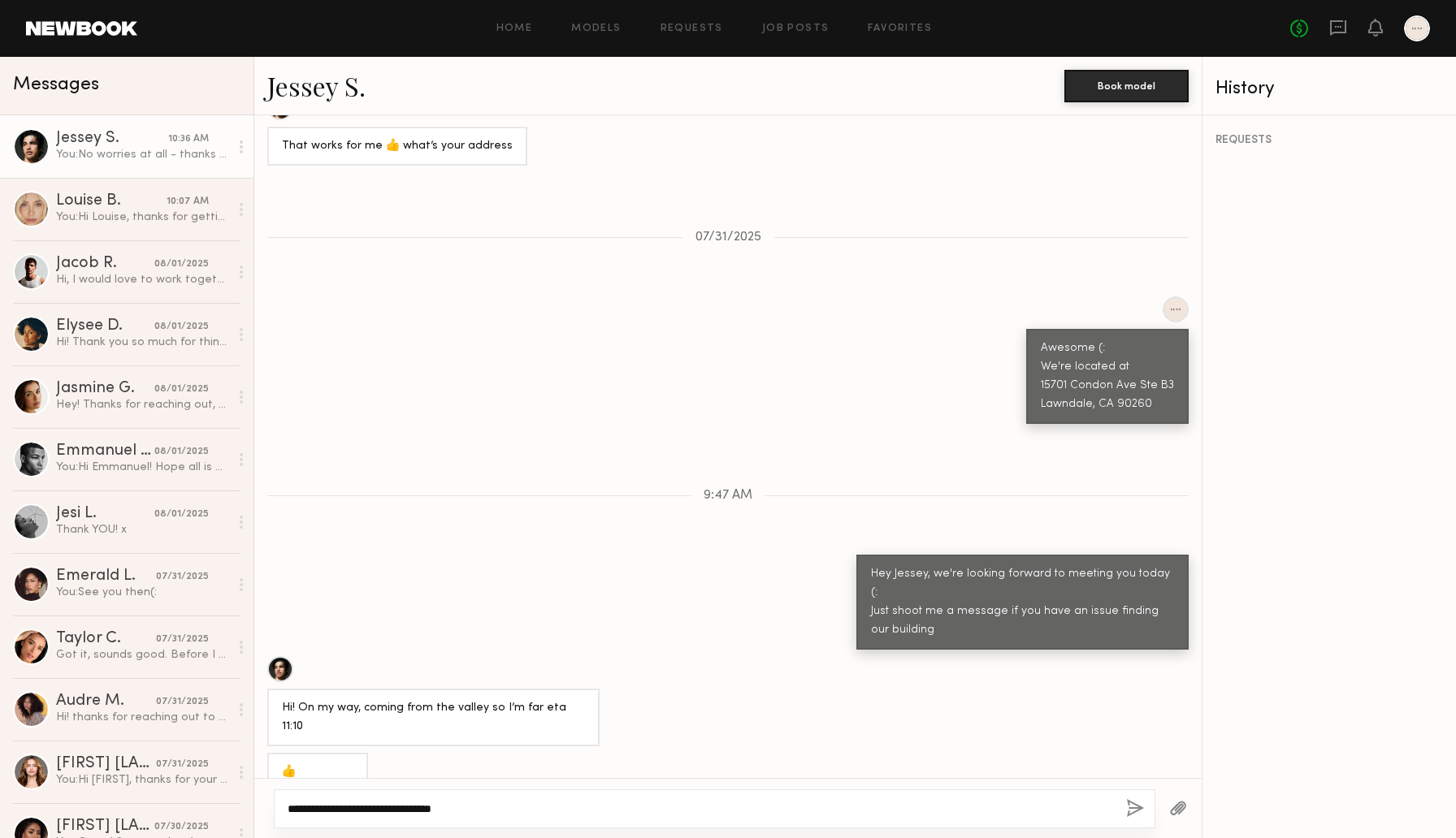 type on "**********" 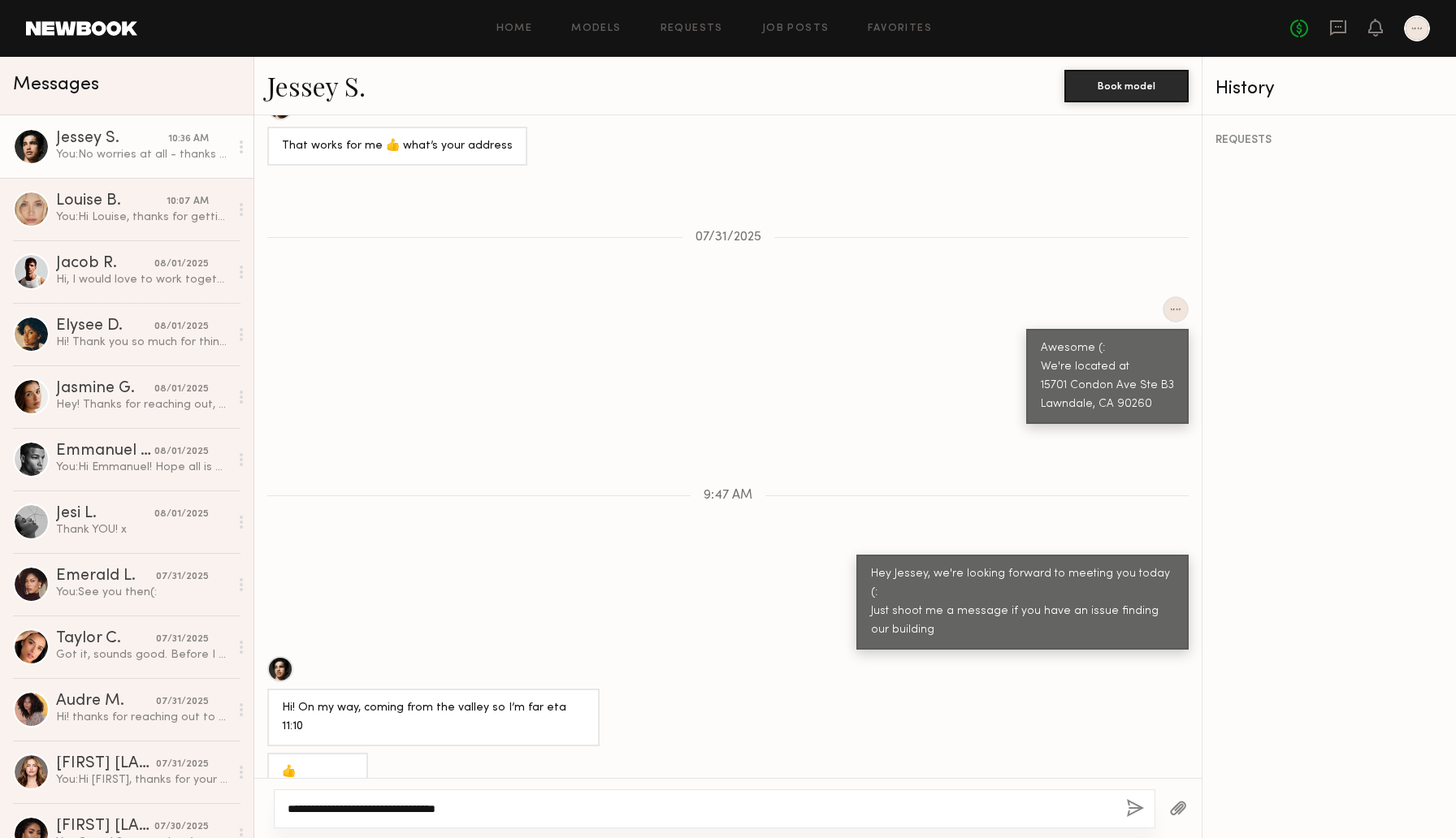click on "**********" 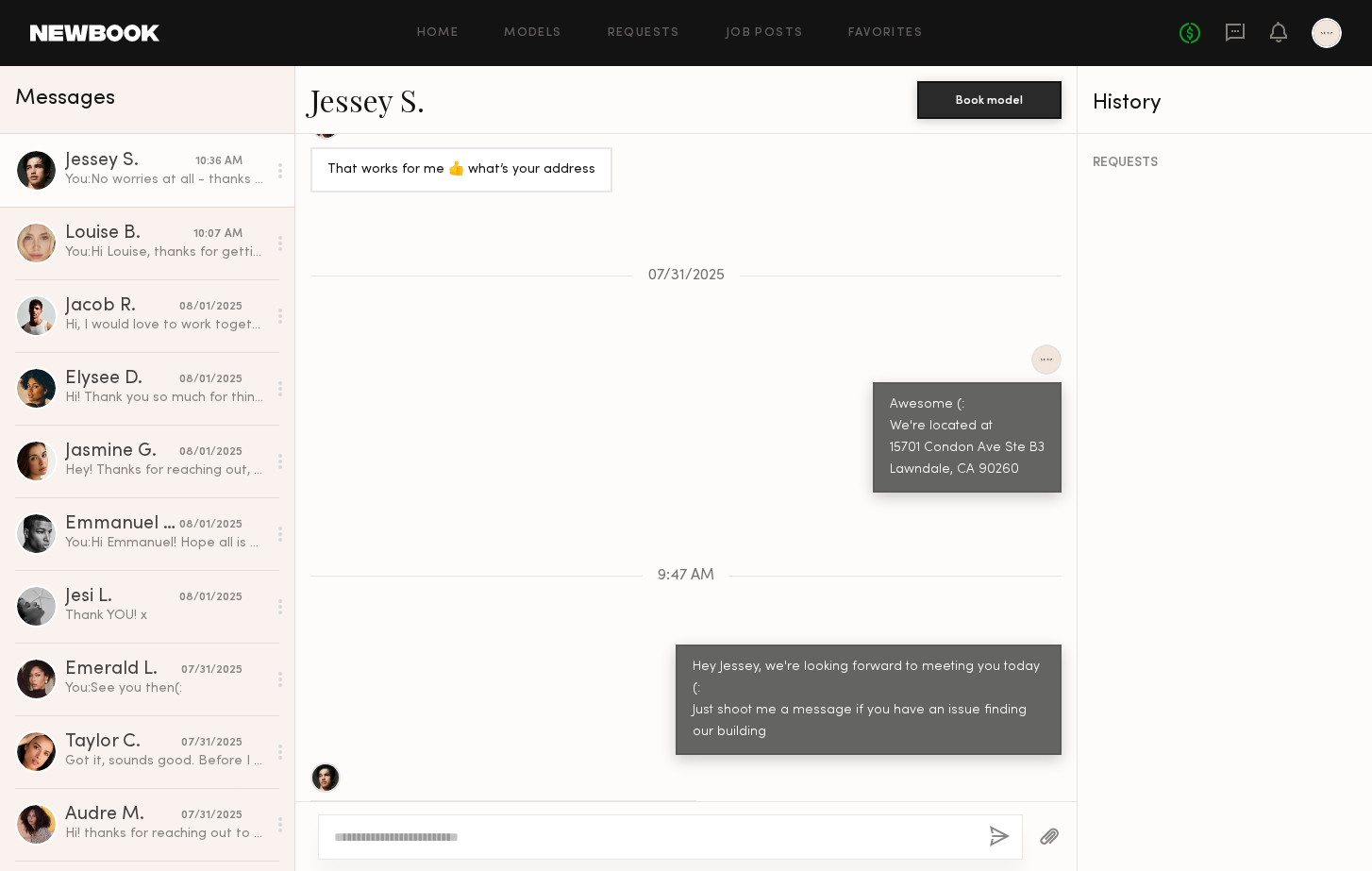 click on "Jessey S." 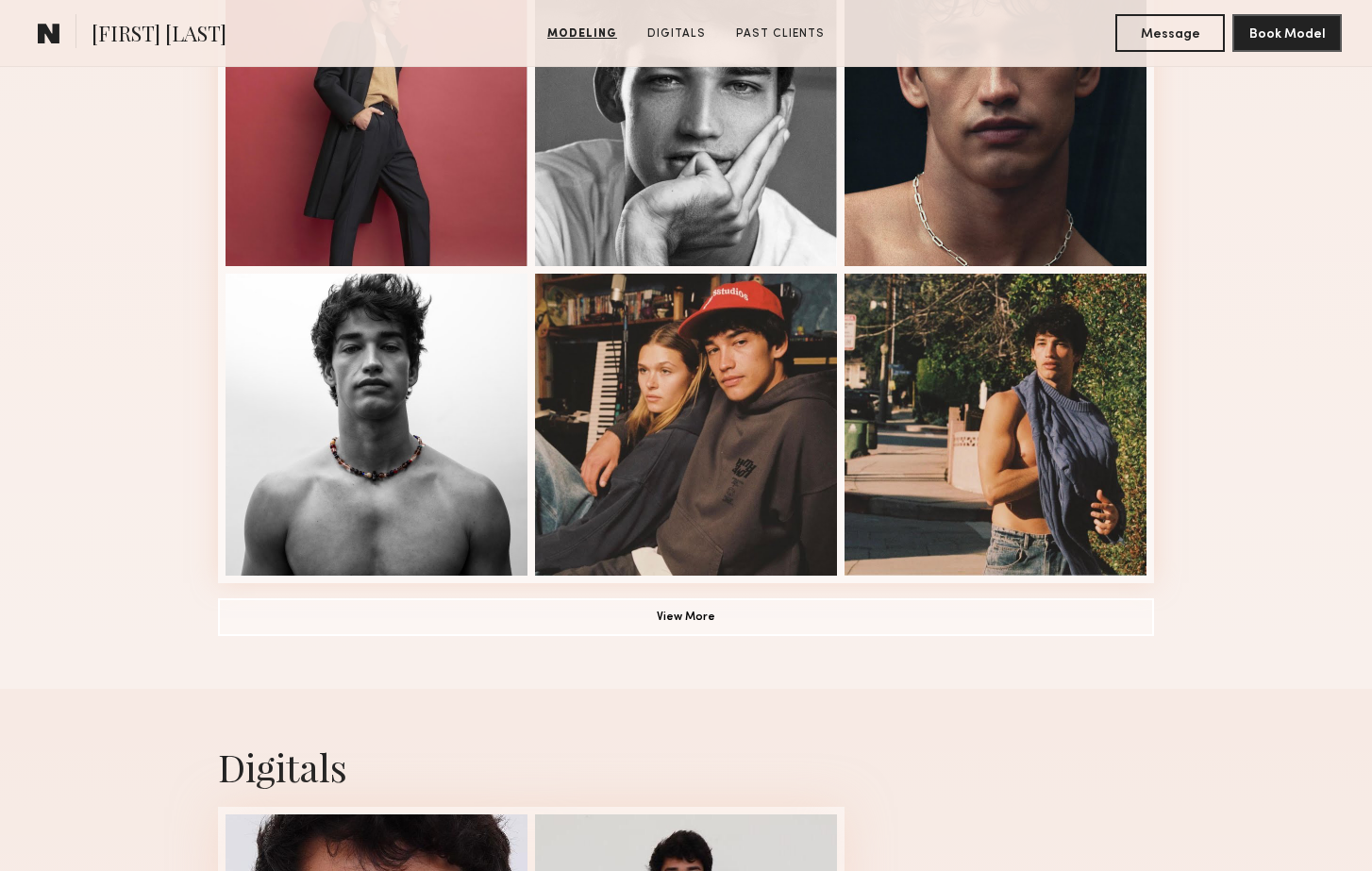 scroll, scrollTop: 1219, scrollLeft: 0, axis: vertical 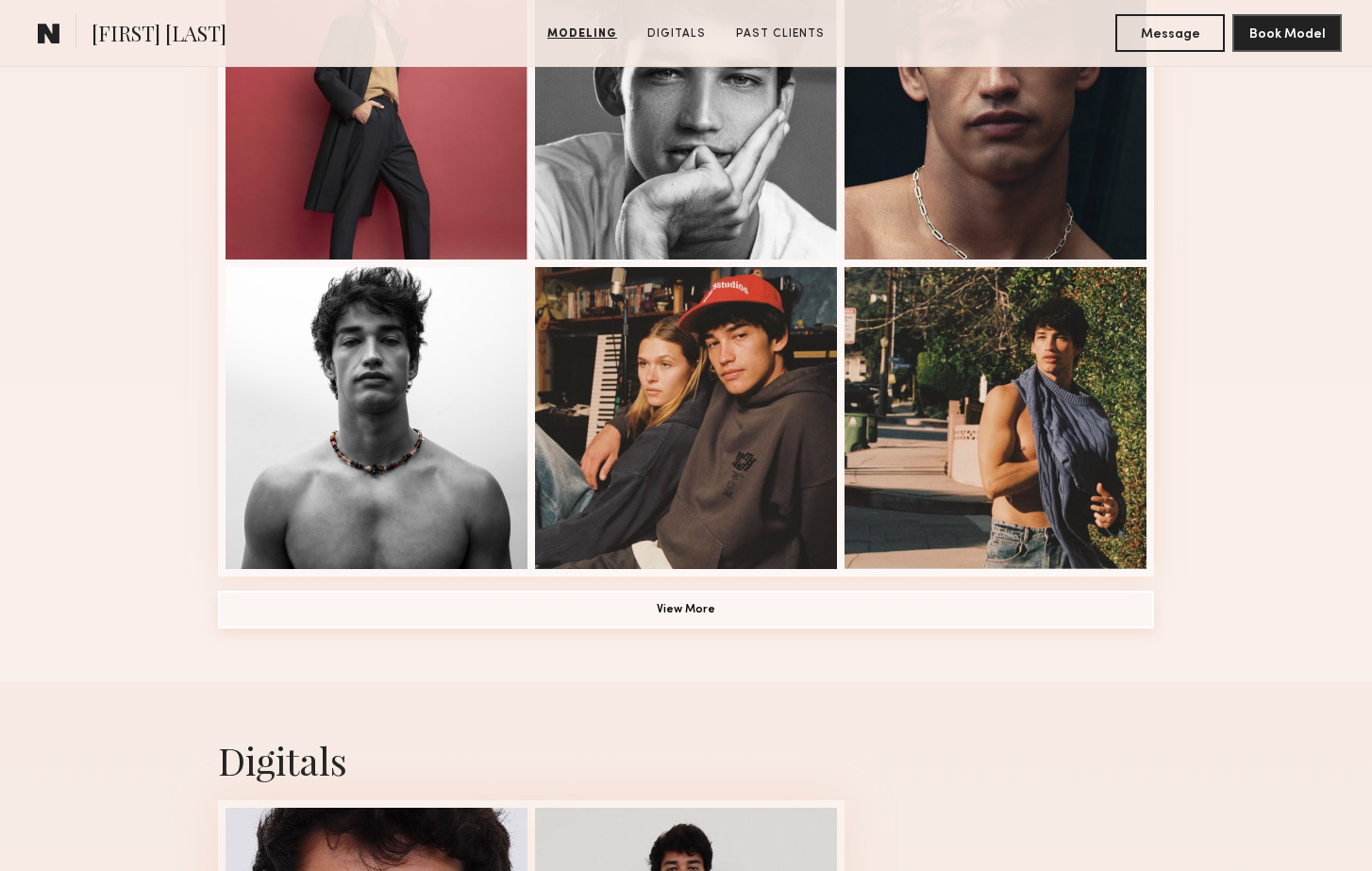 click on "View More" 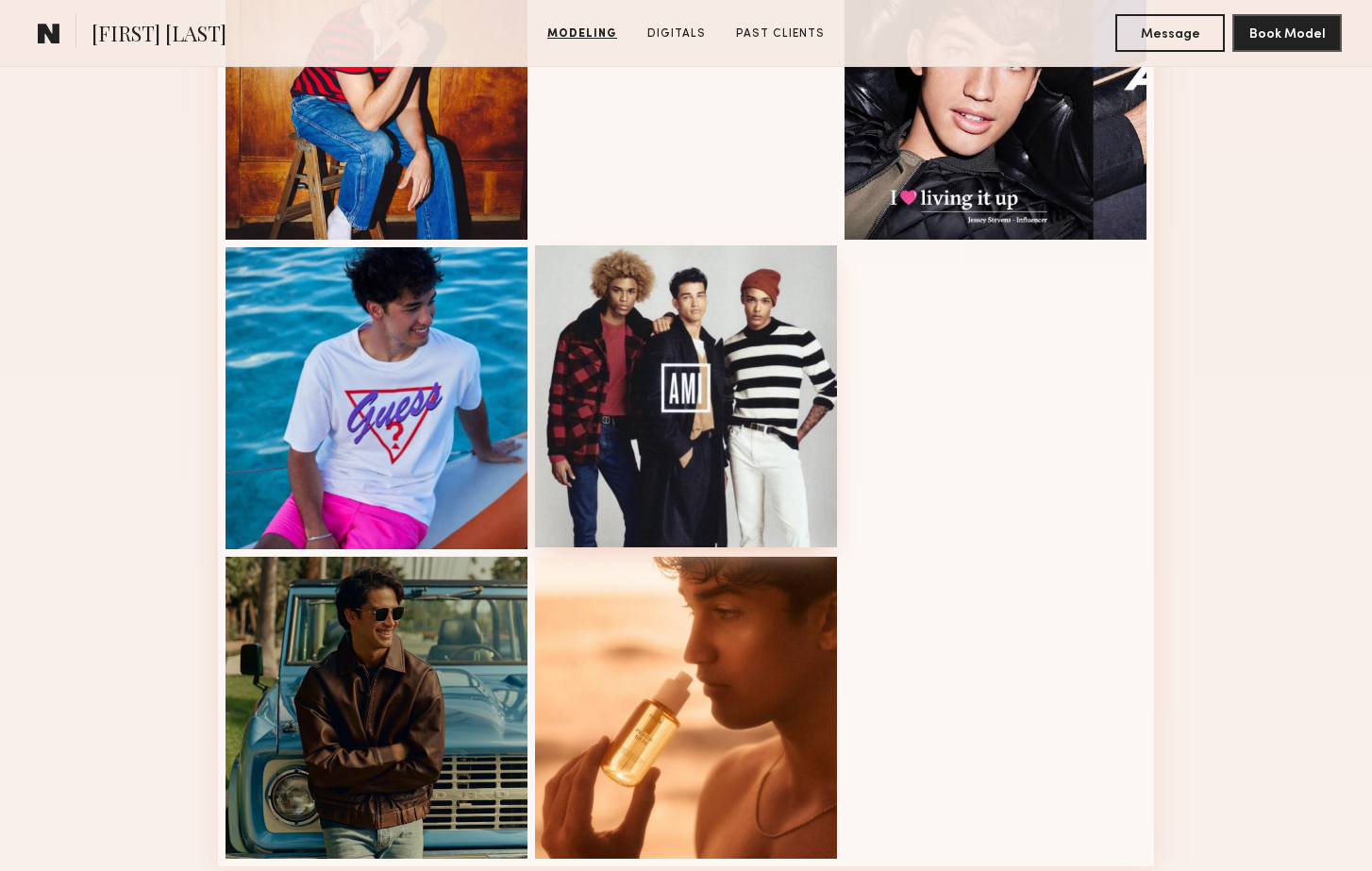 scroll, scrollTop: 2280, scrollLeft: 0, axis: vertical 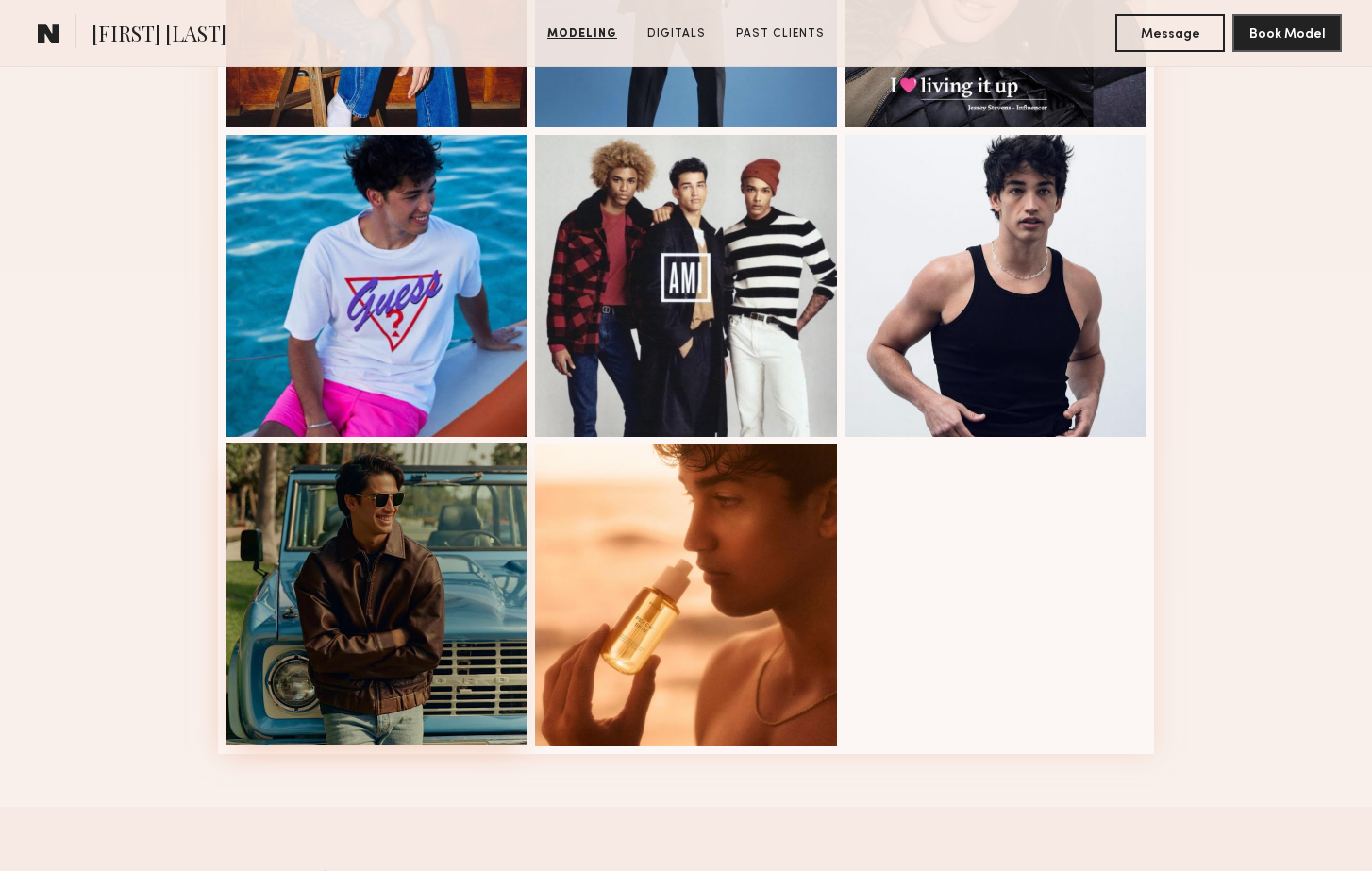 click at bounding box center [376, 594] 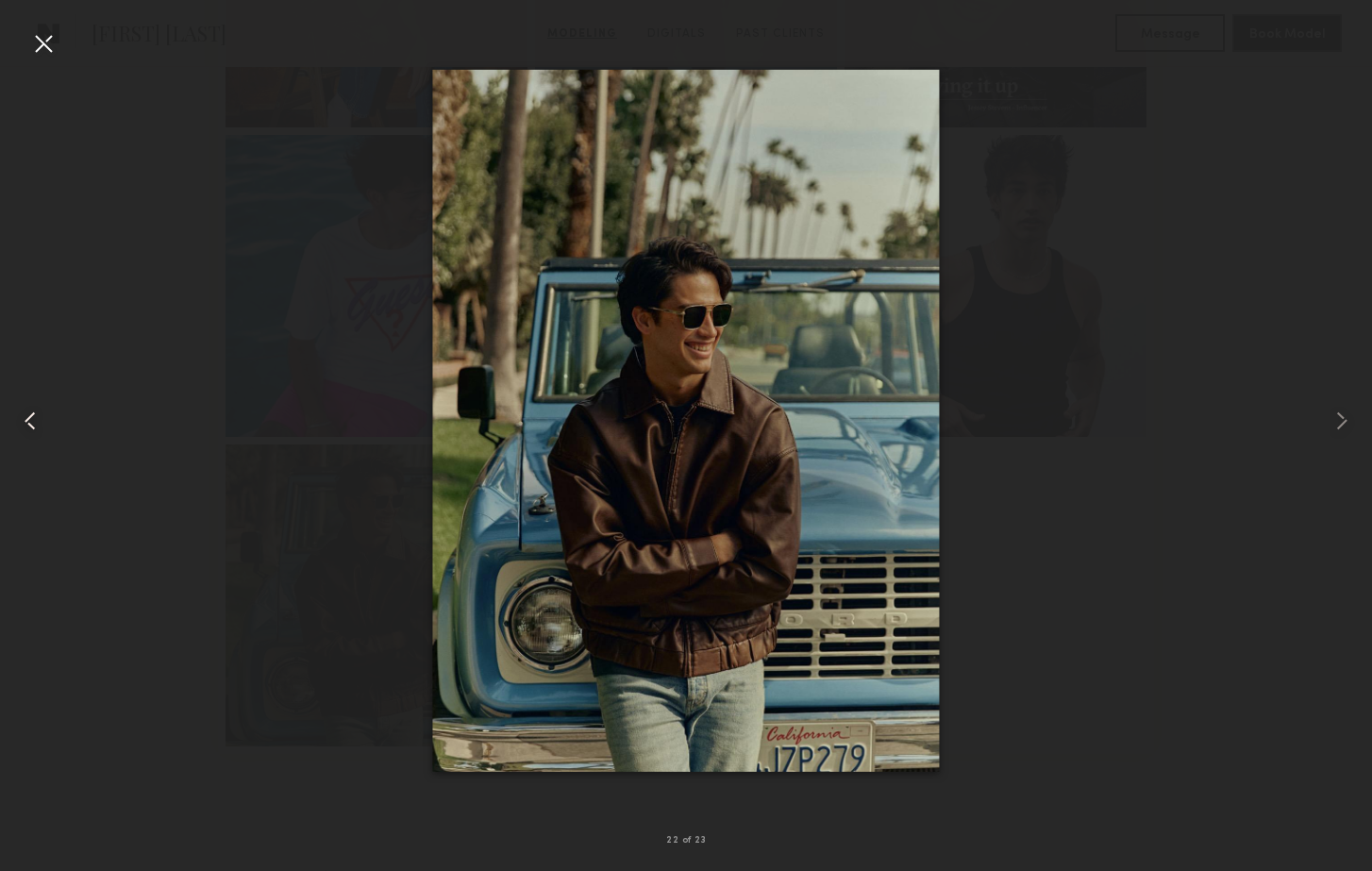 click at bounding box center (27, 420) 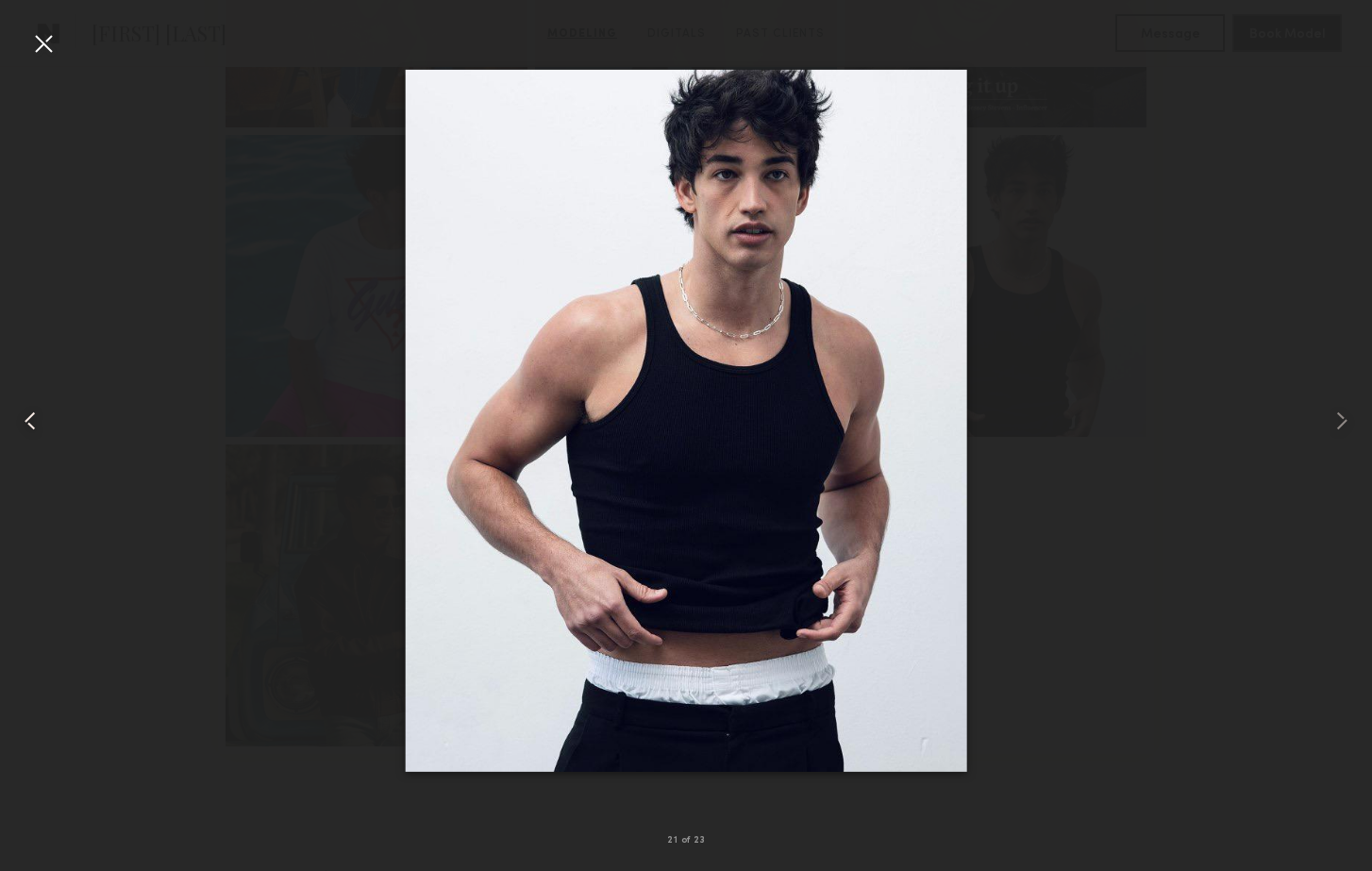 click at bounding box center (27, 420) 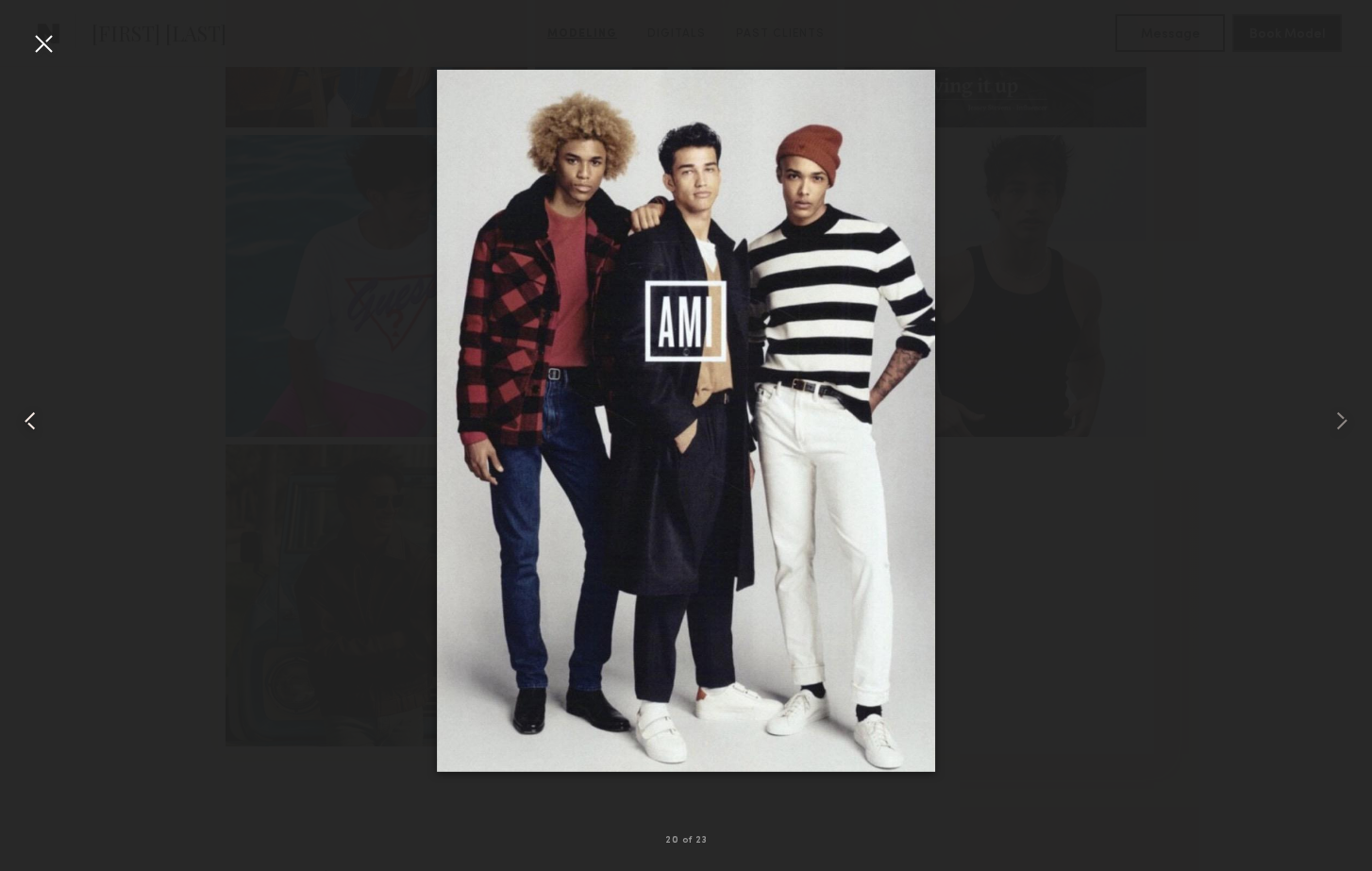 click at bounding box center (30, 421) 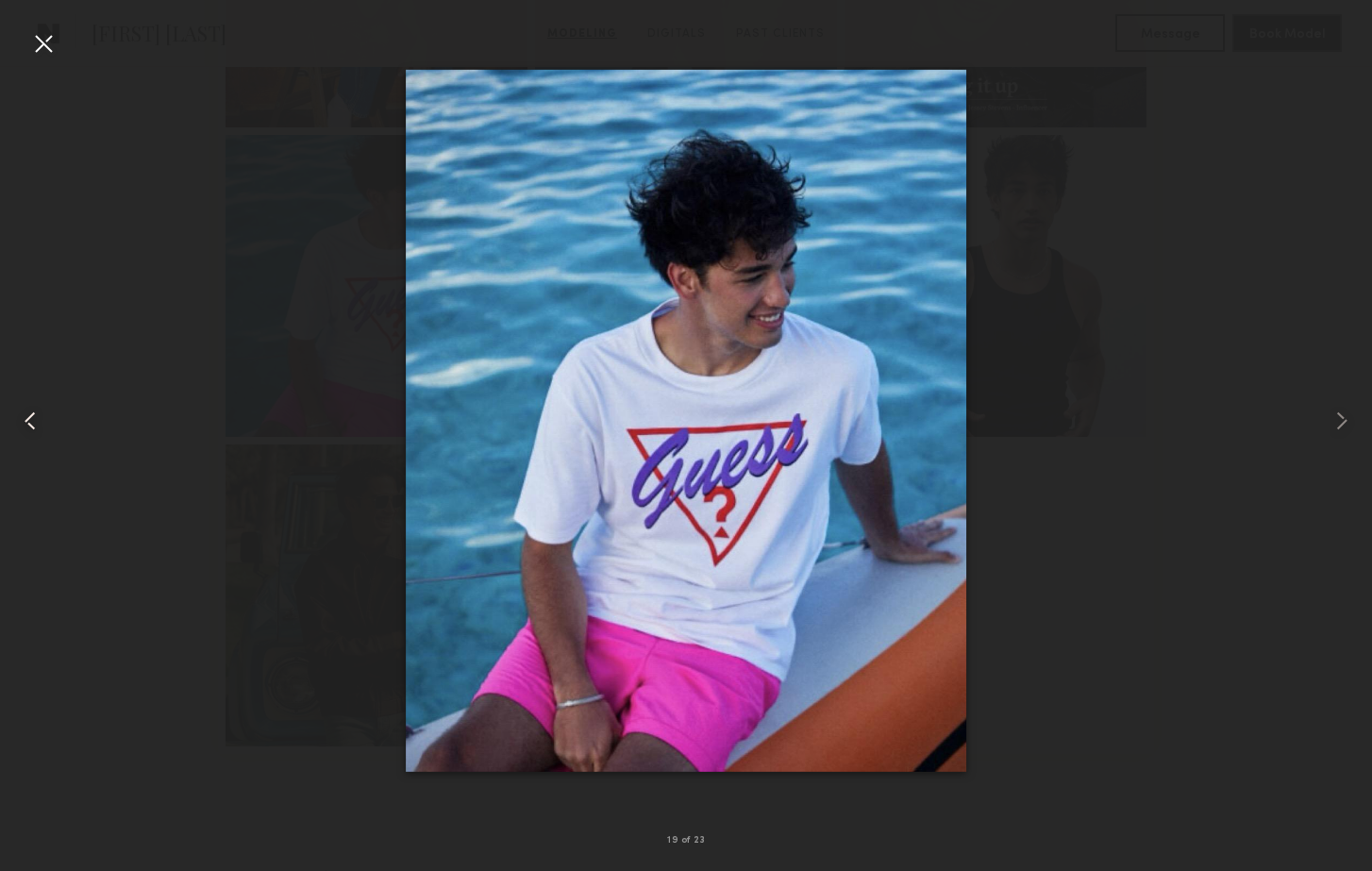 click at bounding box center [30, 421] 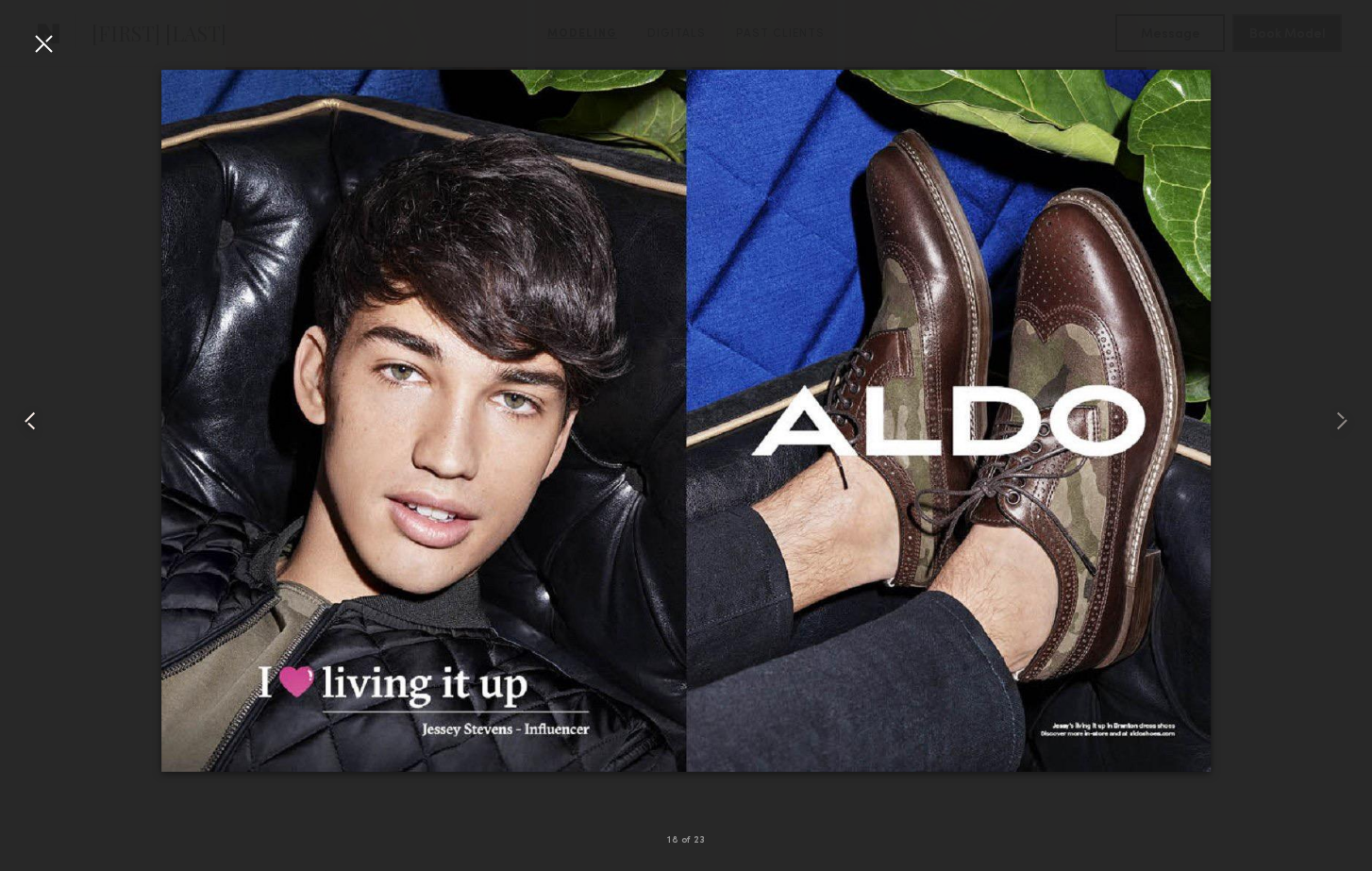 click at bounding box center (30, 421) 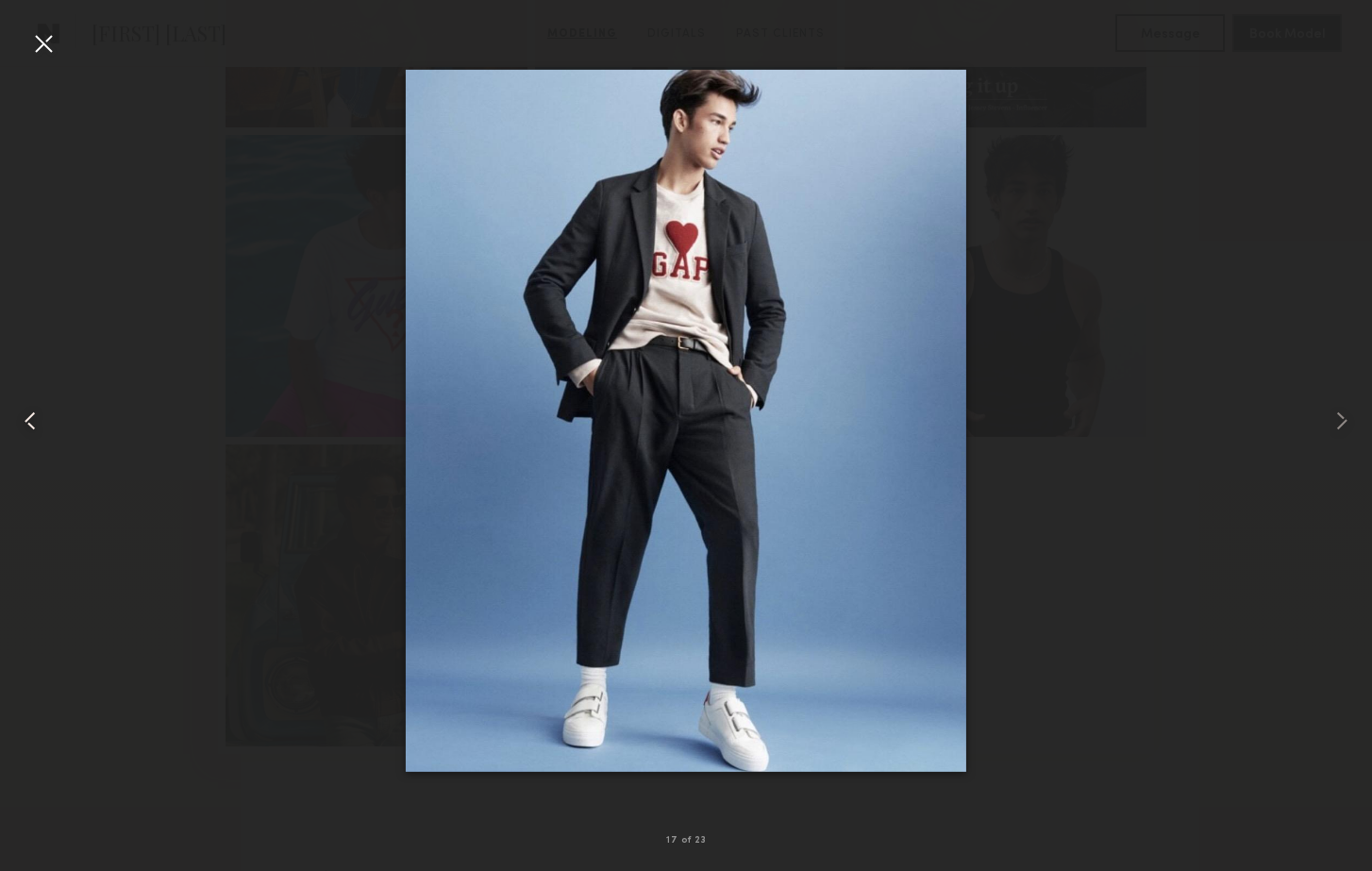 click at bounding box center [30, 421] 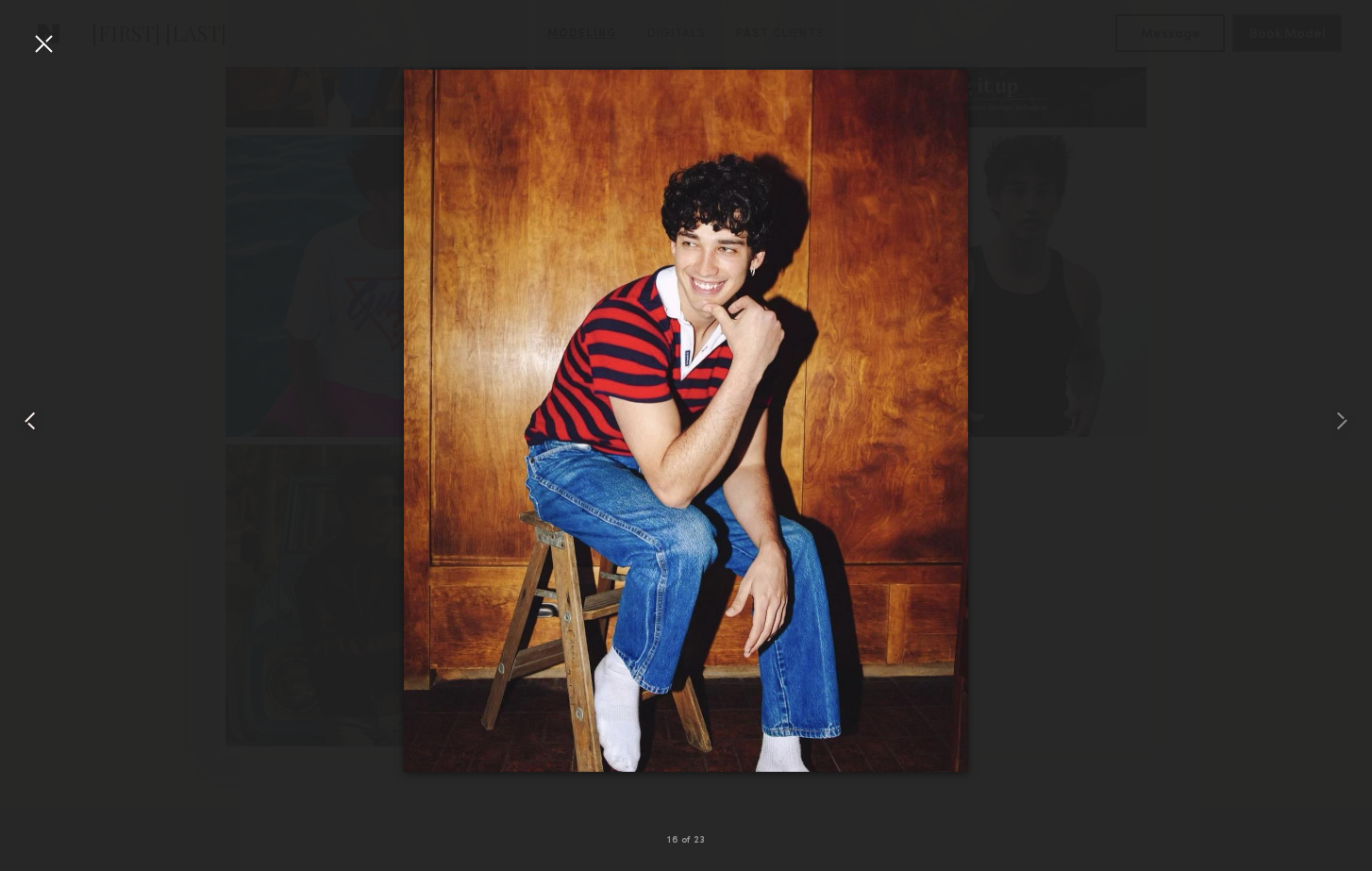 click at bounding box center (30, 421) 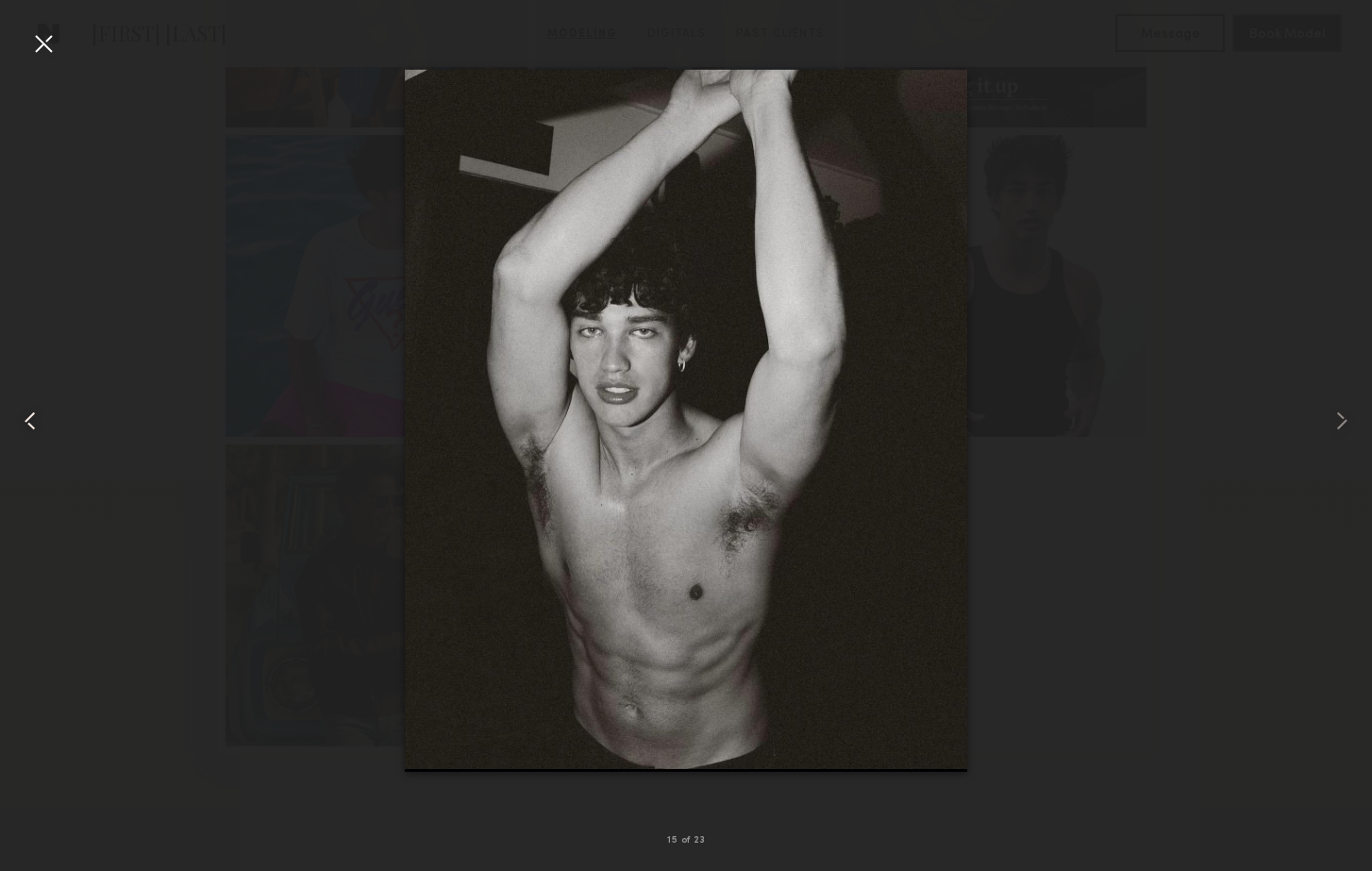 click at bounding box center (30, 421) 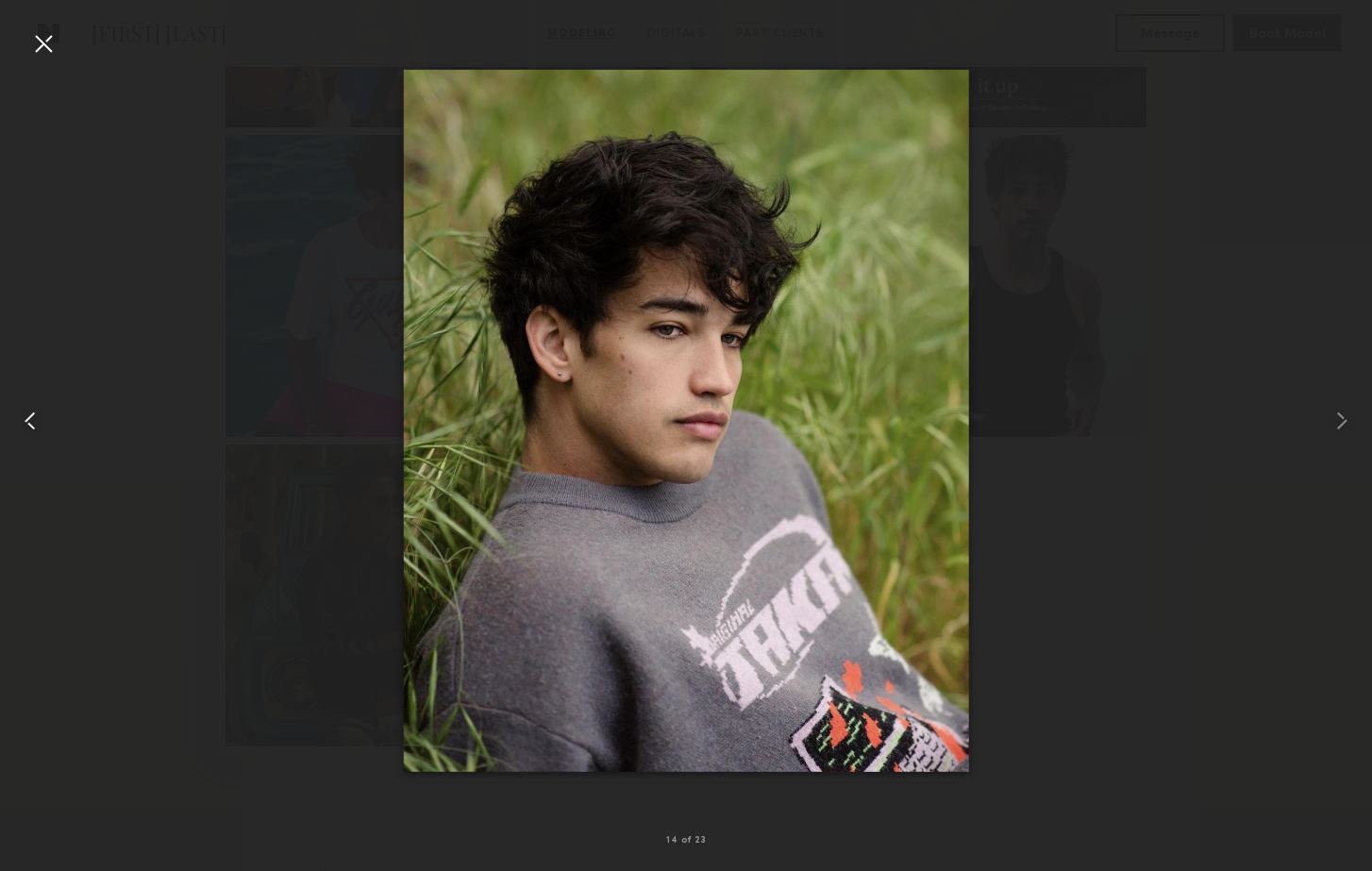 click at bounding box center [30, 421] 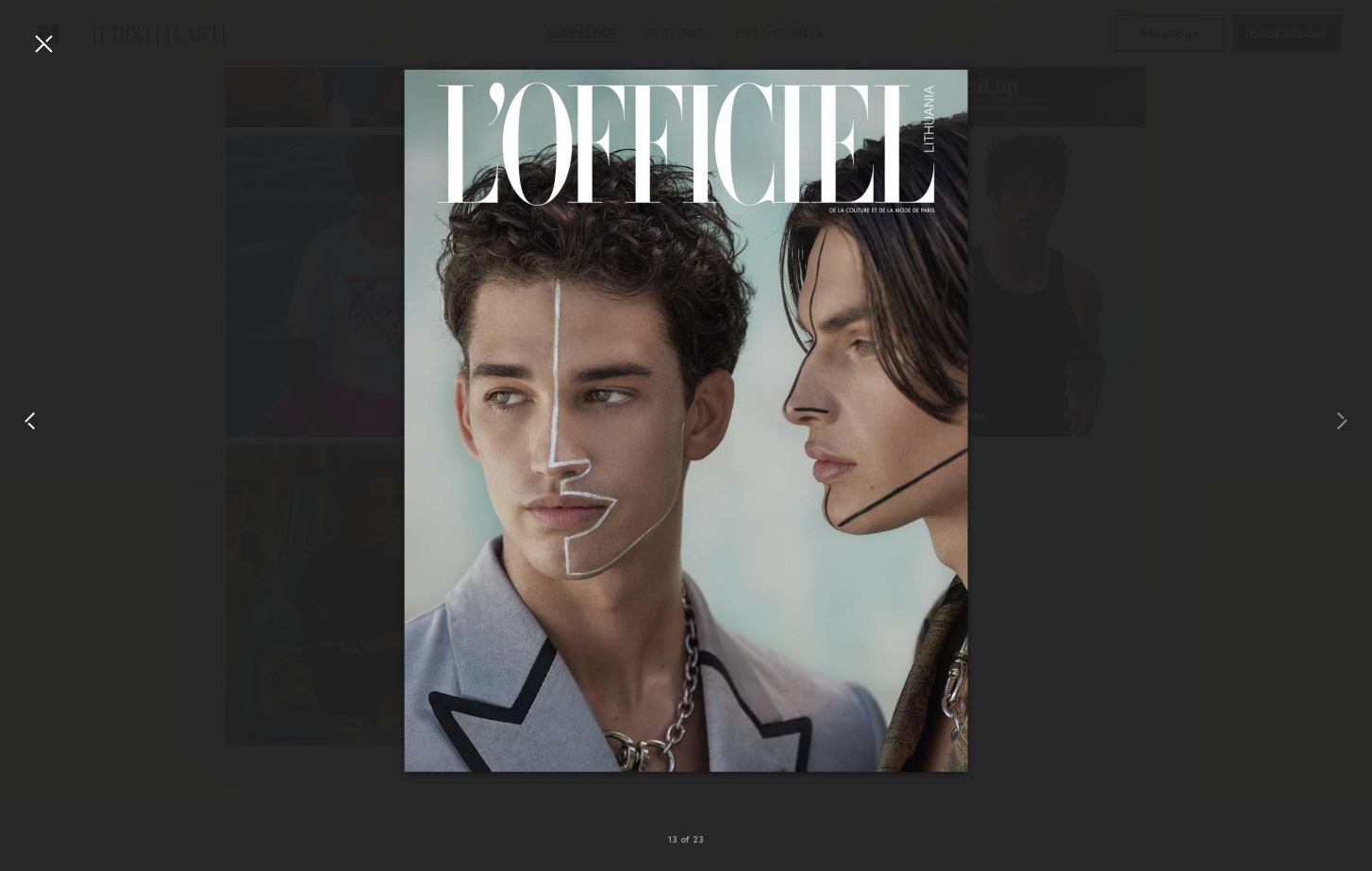 click at bounding box center (30, 421) 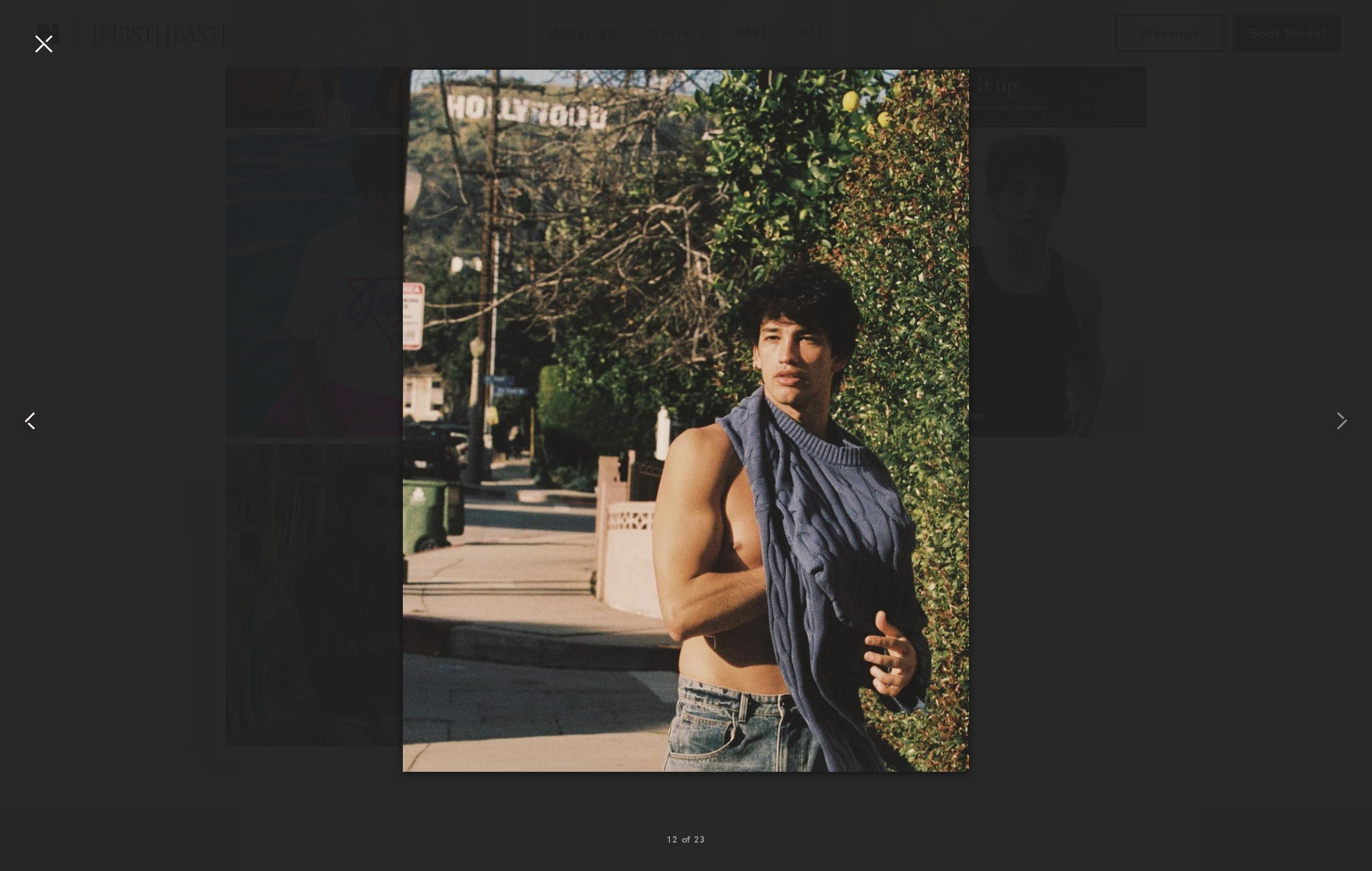 click at bounding box center (30, 421) 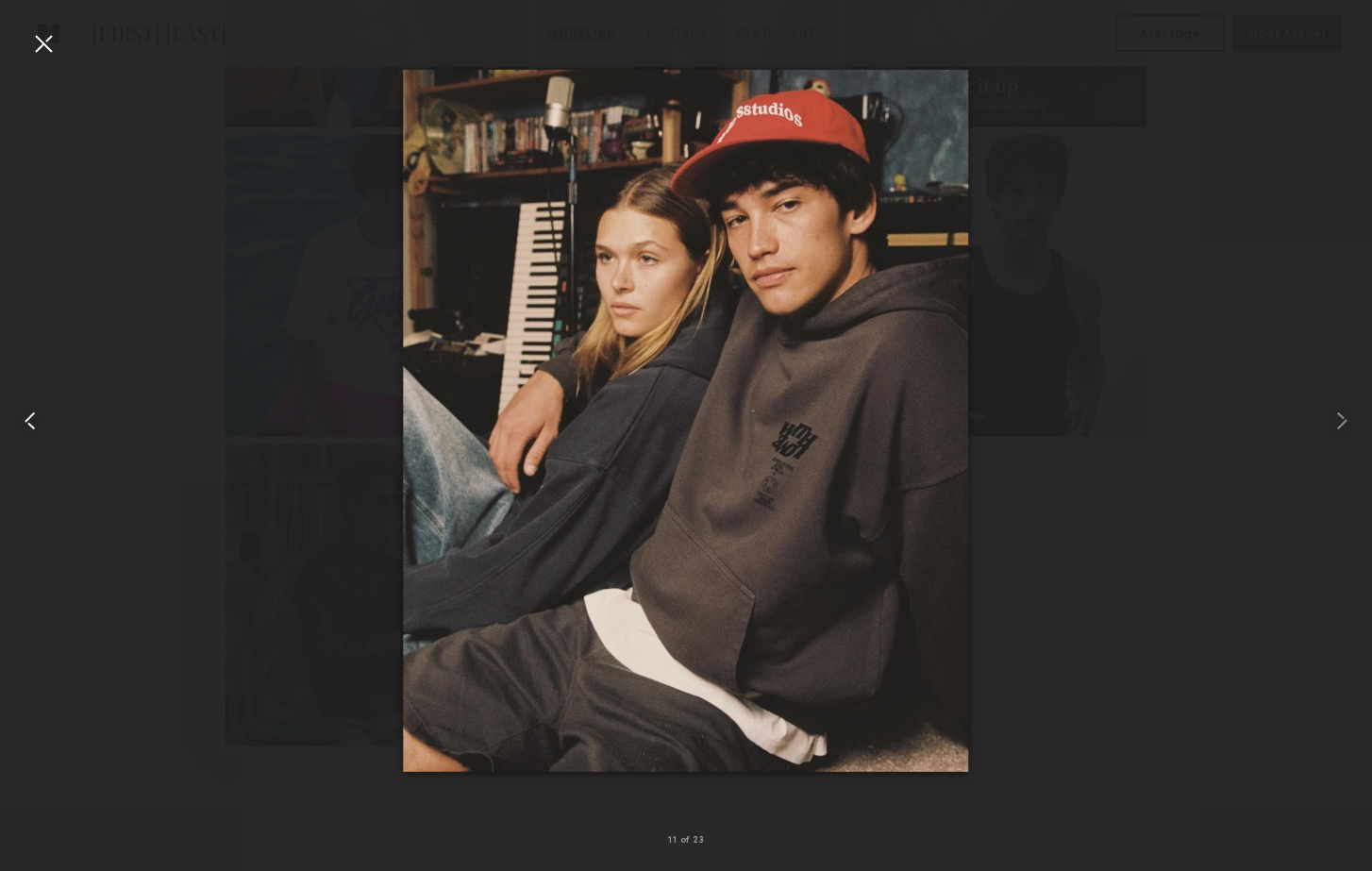 click at bounding box center (30, 421) 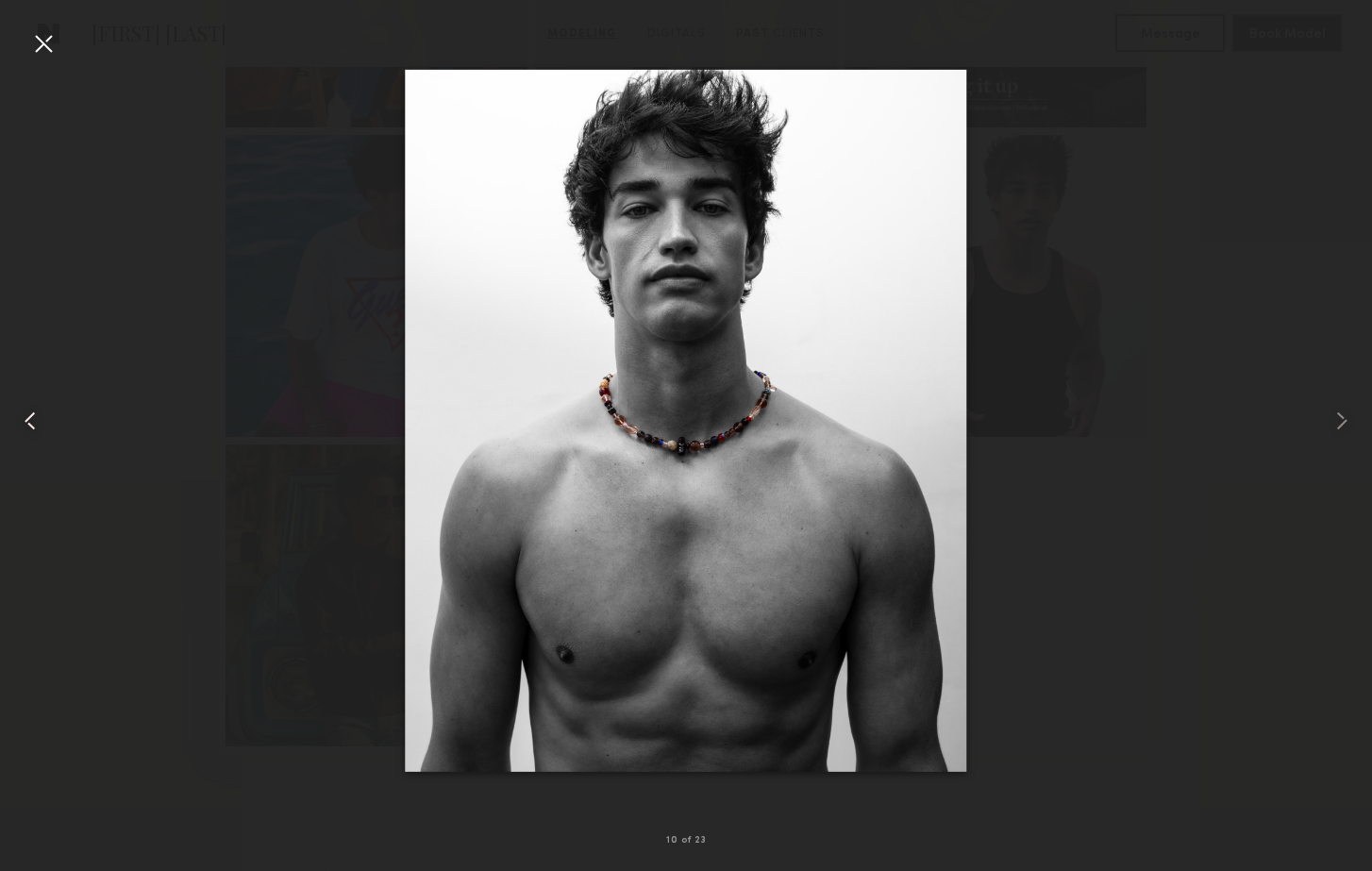 click at bounding box center (30, 421) 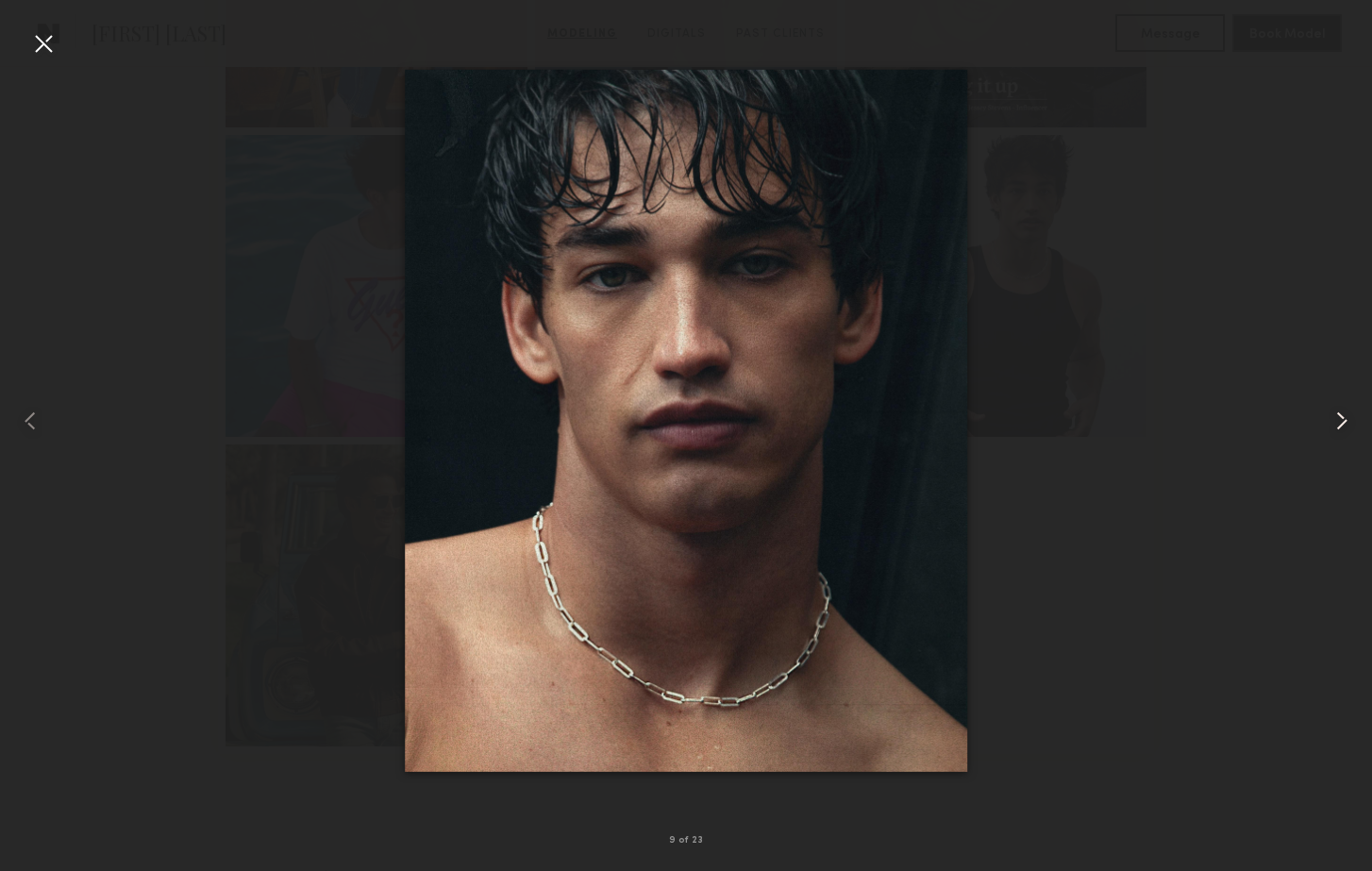 click at bounding box center (1342, 421) 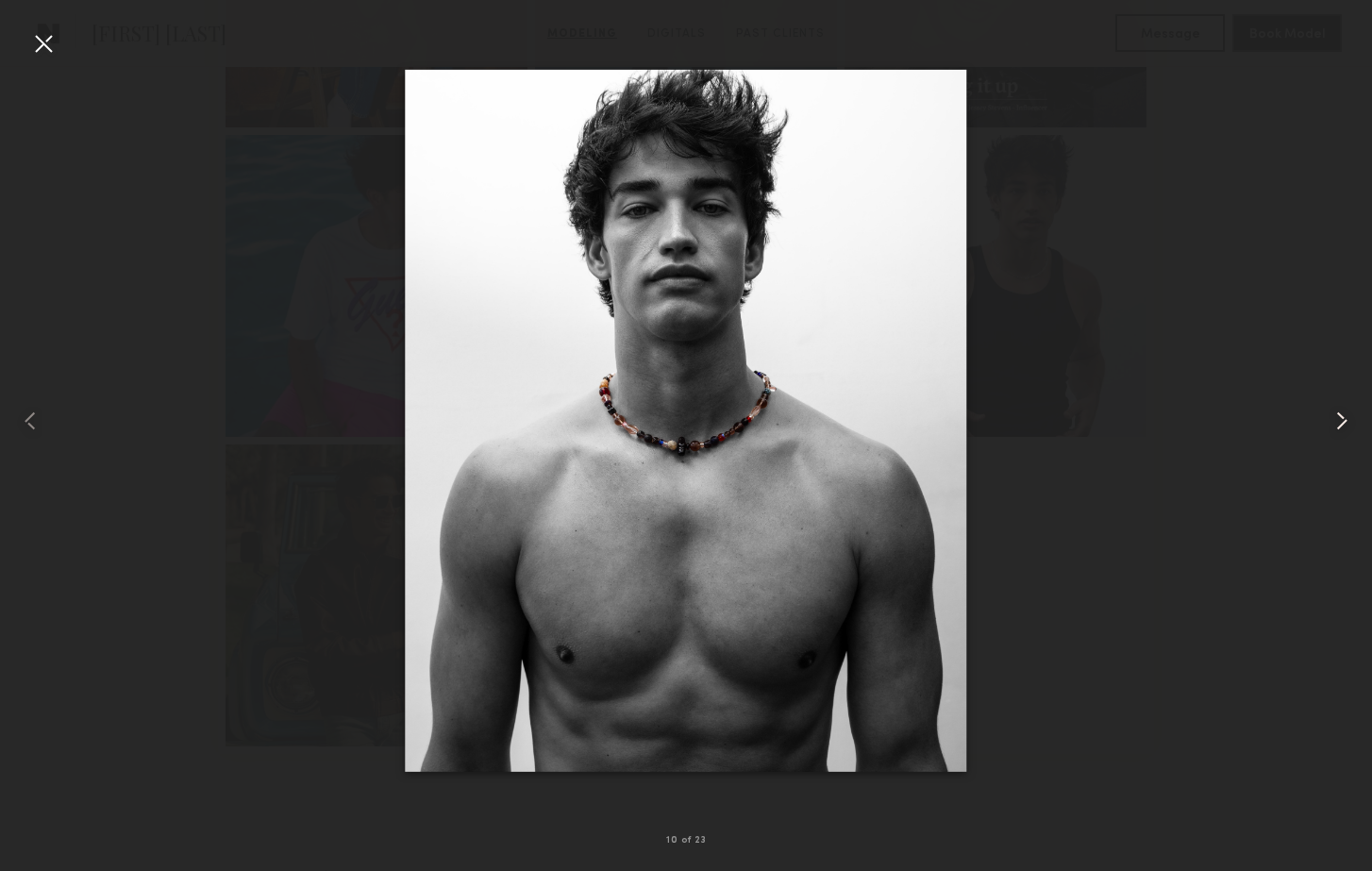 click at bounding box center (1342, 421) 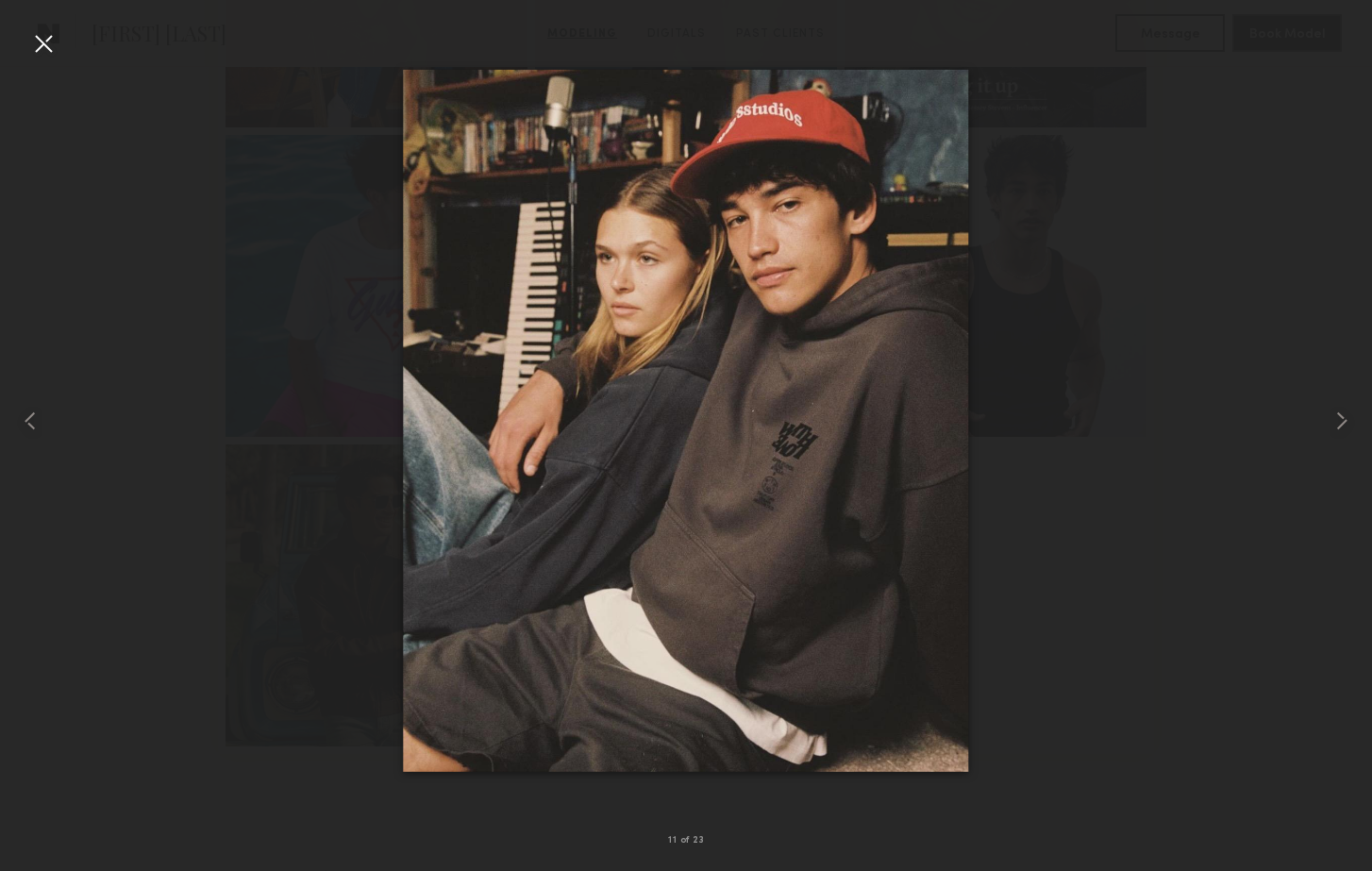 click at bounding box center [43, 43] 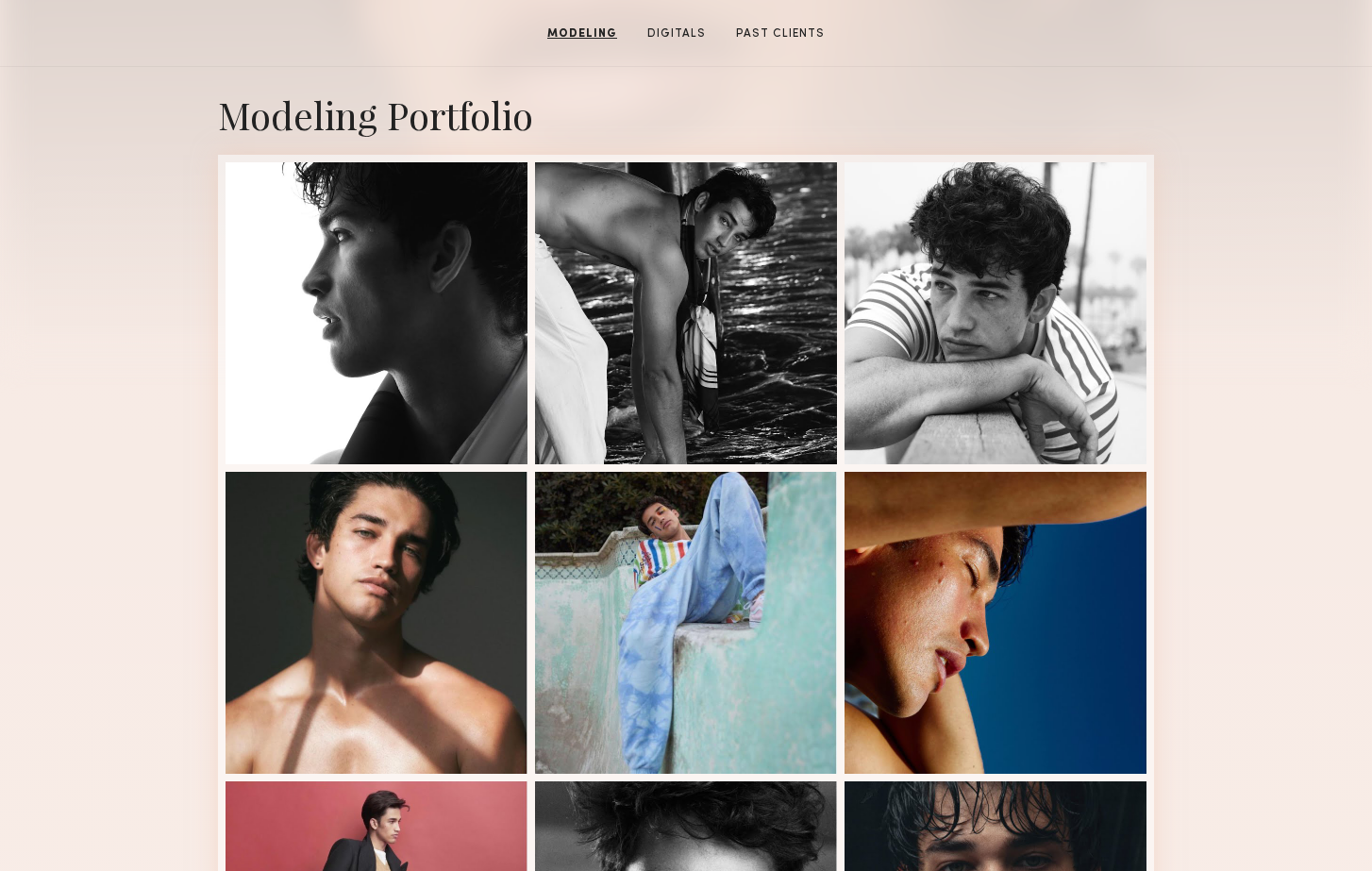 scroll, scrollTop: 0, scrollLeft: 0, axis: both 